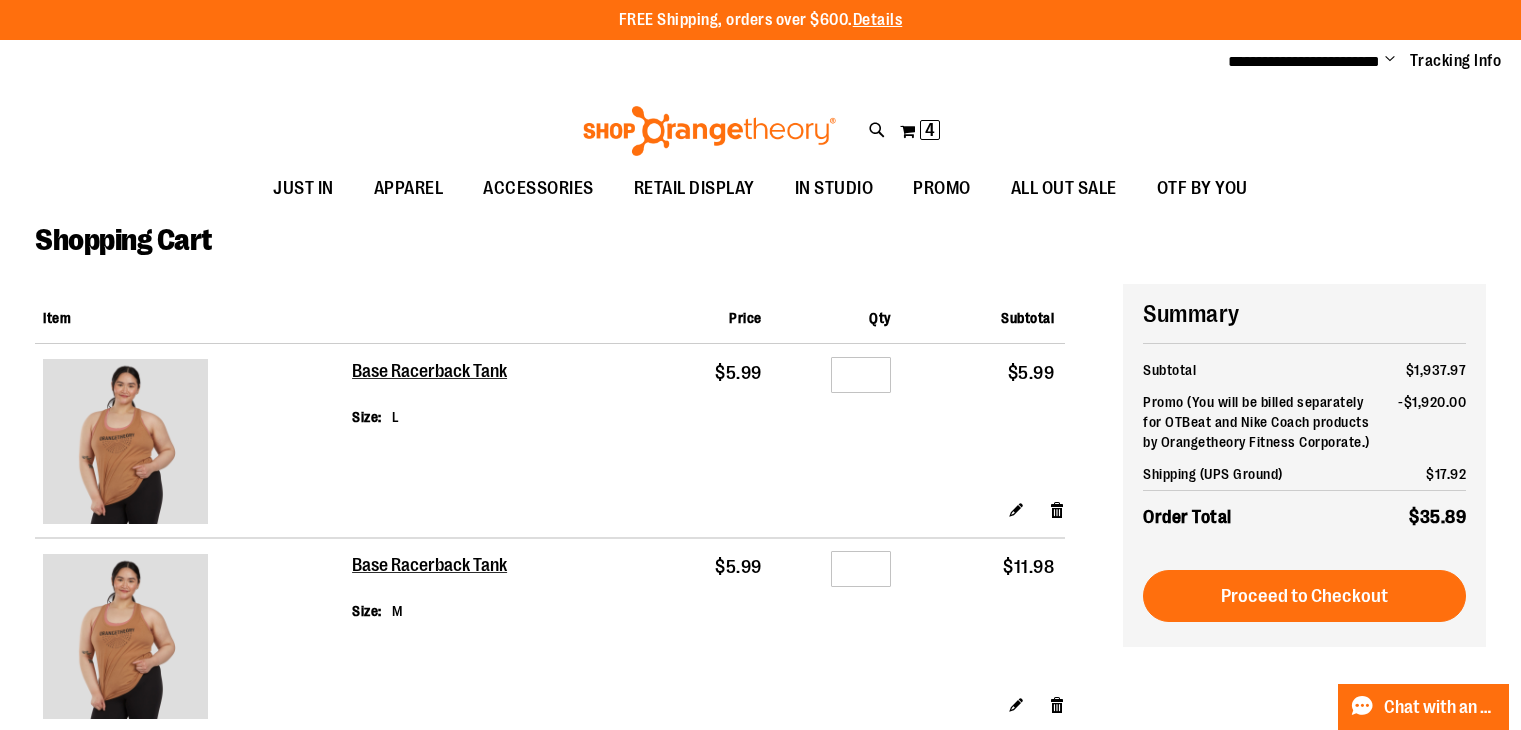 scroll, scrollTop: 0, scrollLeft: 0, axis: both 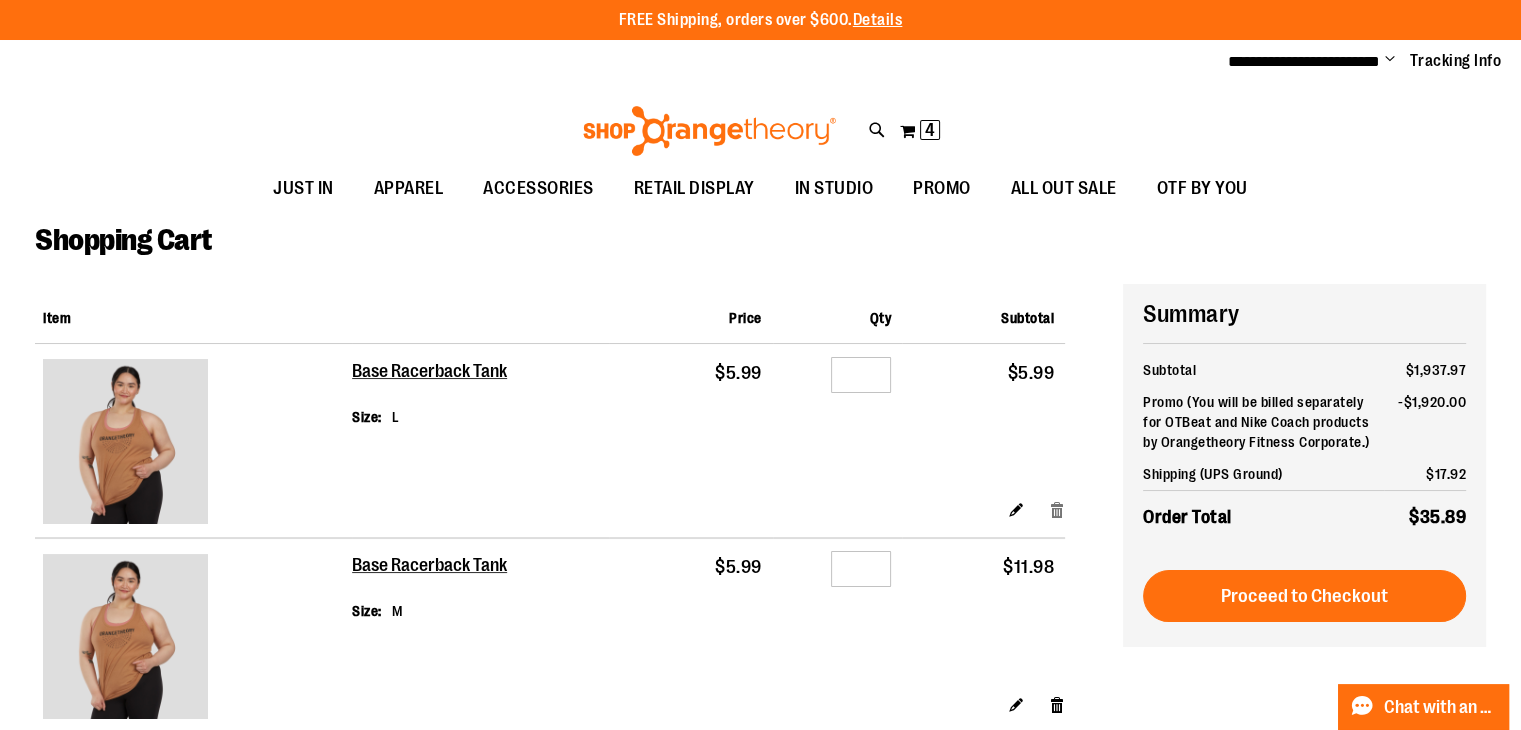 click on "Remove item" at bounding box center [1057, 509] 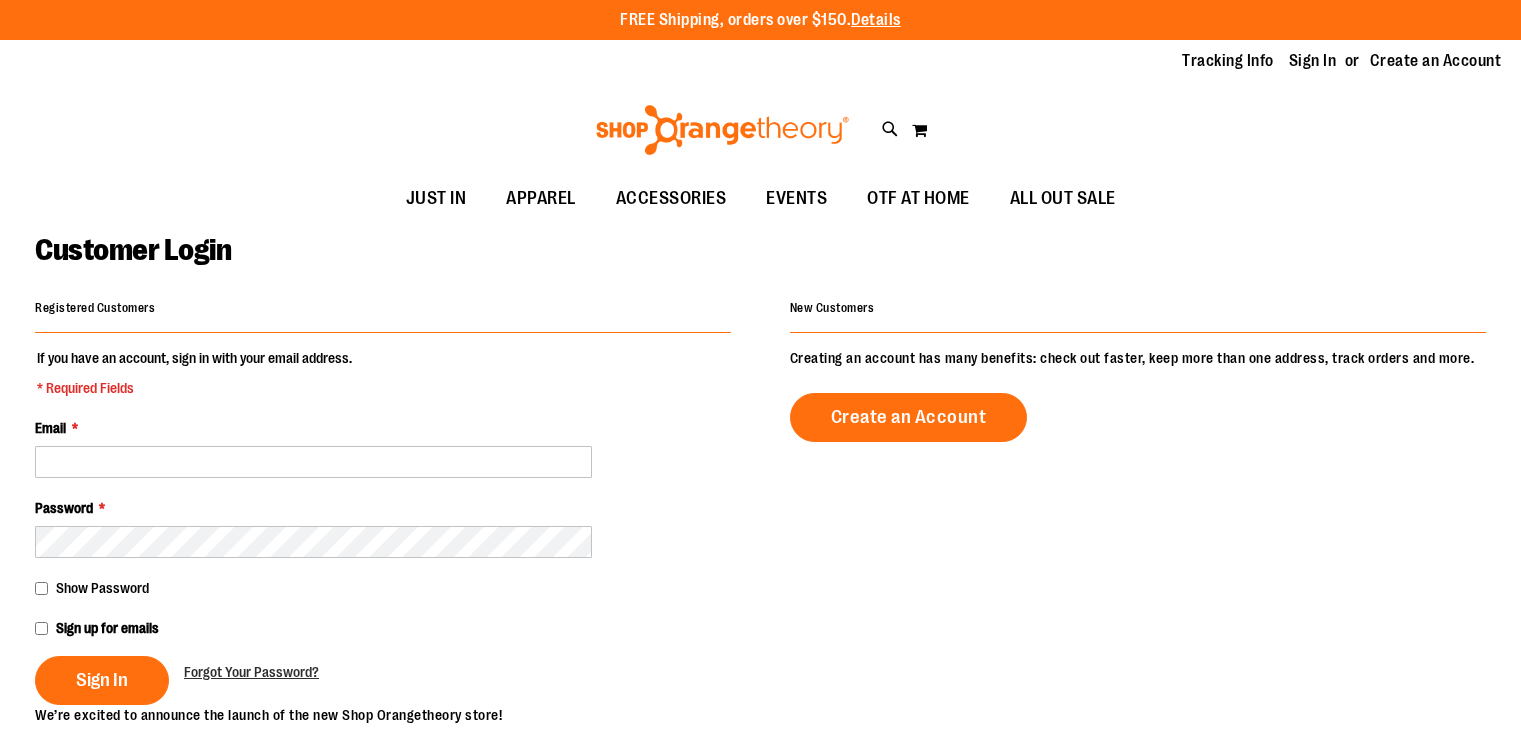 scroll, scrollTop: 0, scrollLeft: 0, axis: both 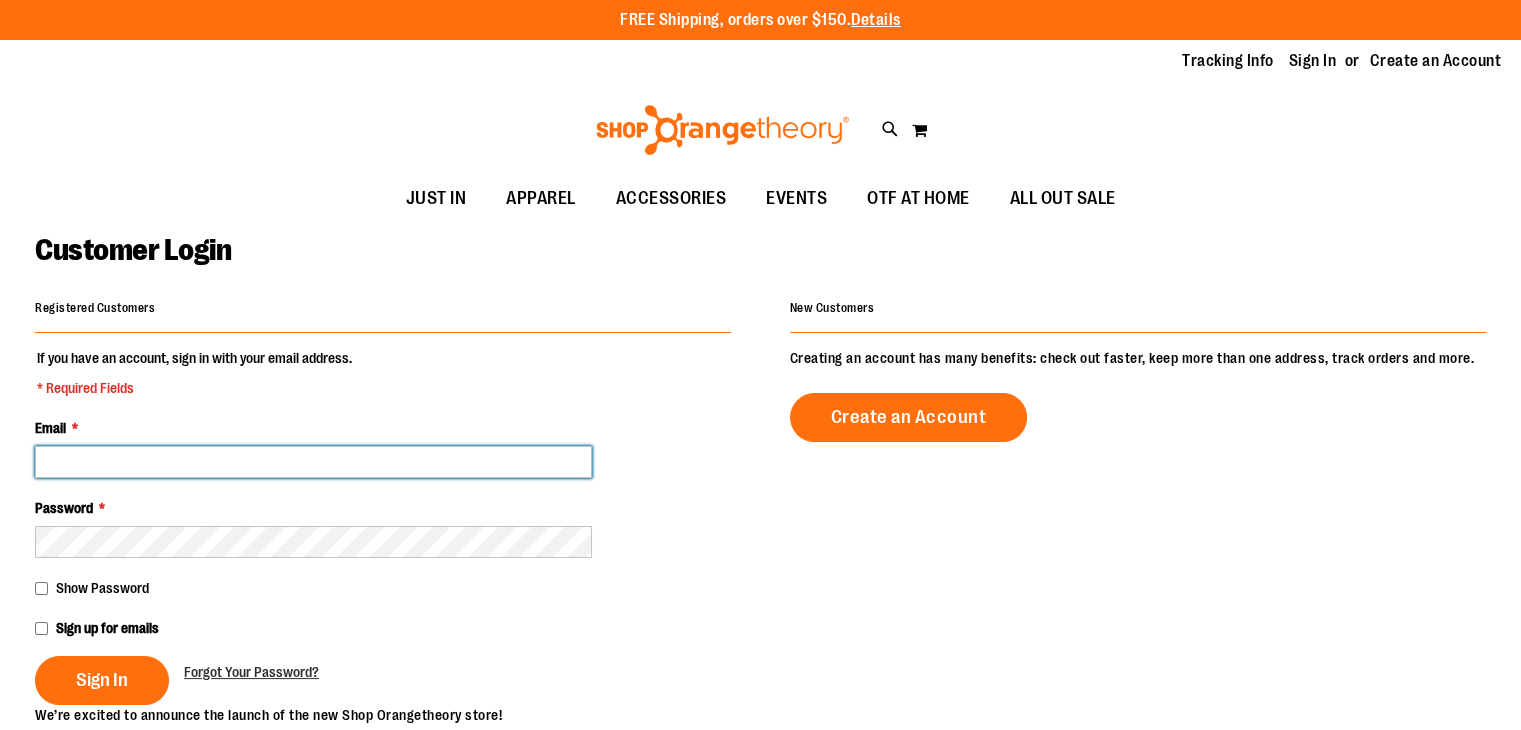 click on "Email *" at bounding box center [313, 462] 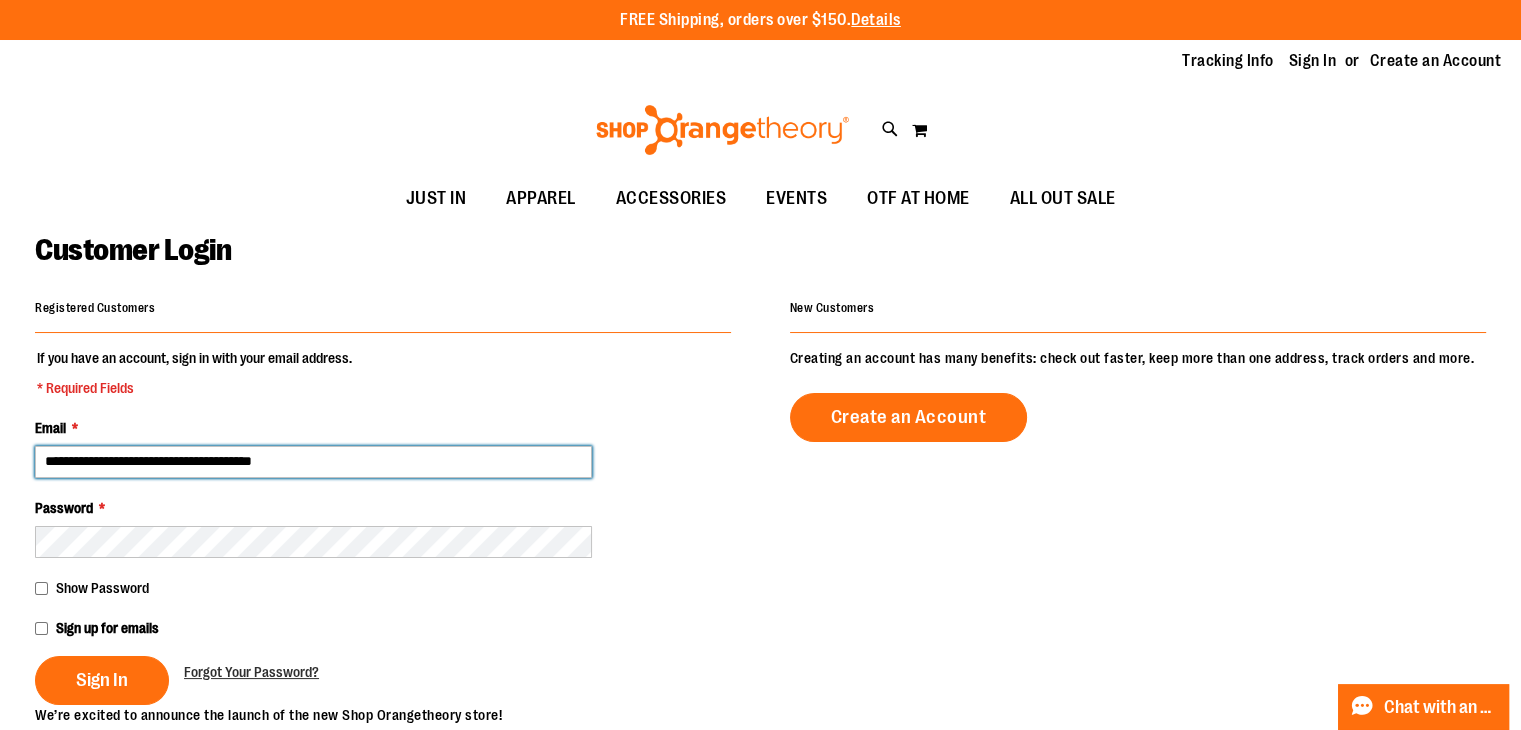 type on "**********" 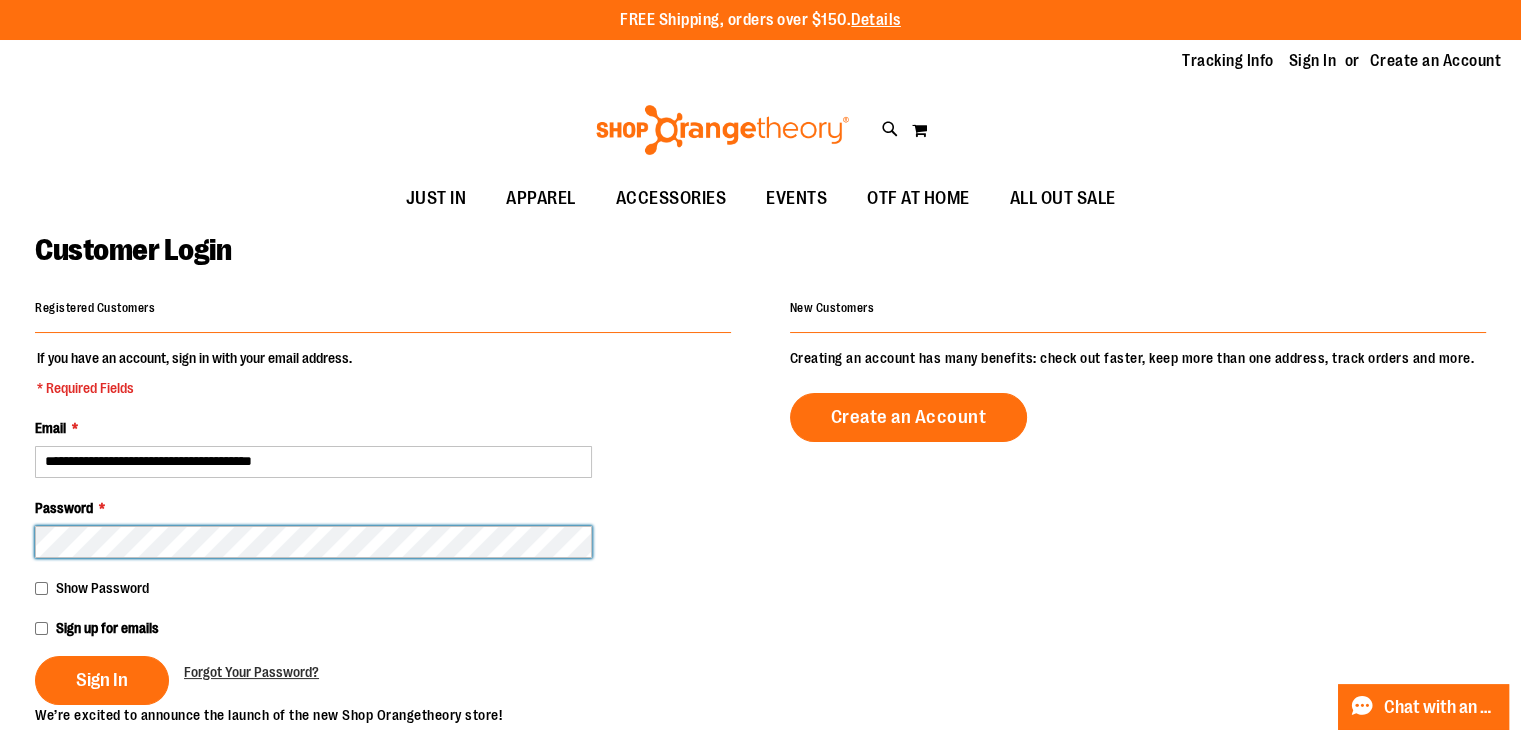 click on "Sign In" at bounding box center [102, 680] 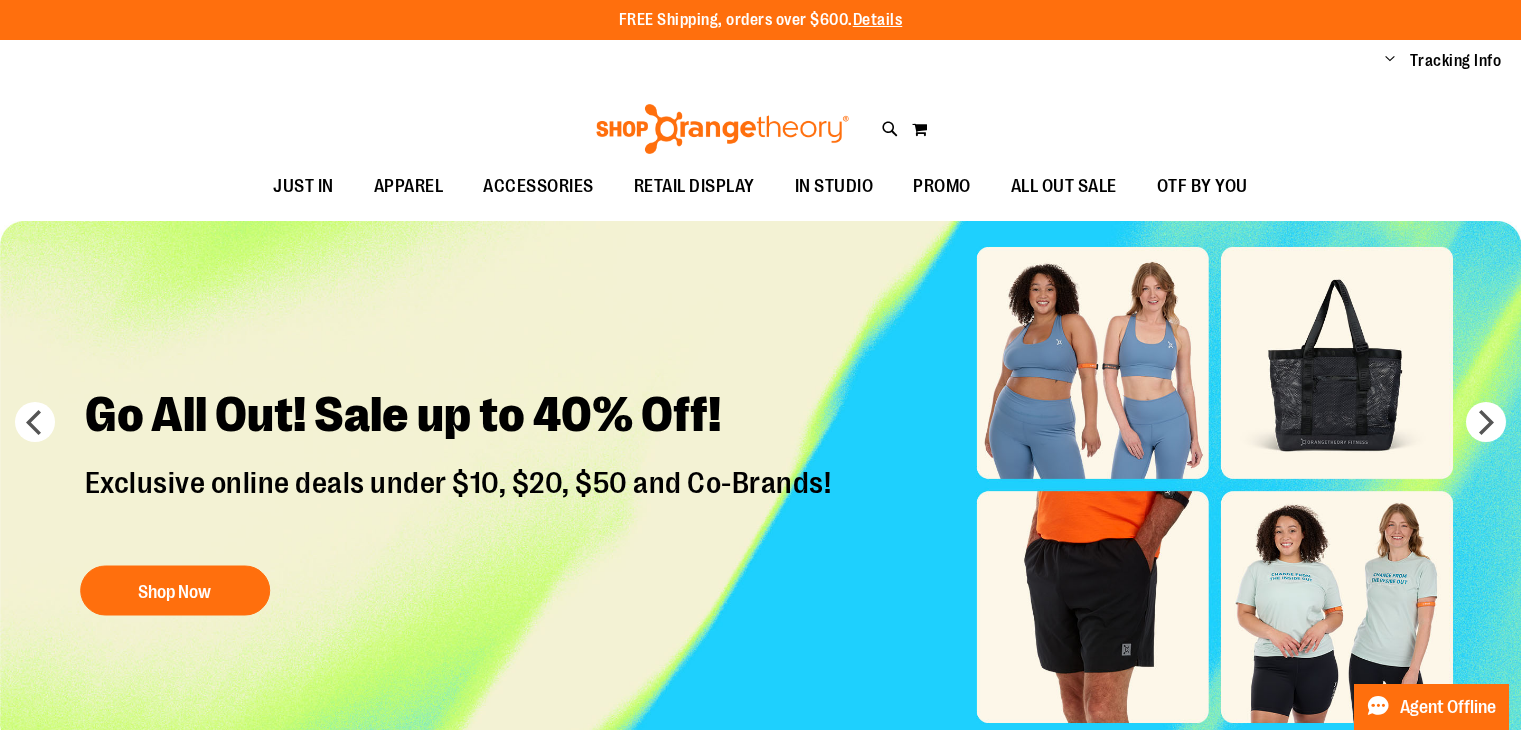 scroll, scrollTop: 0, scrollLeft: 0, axis: both 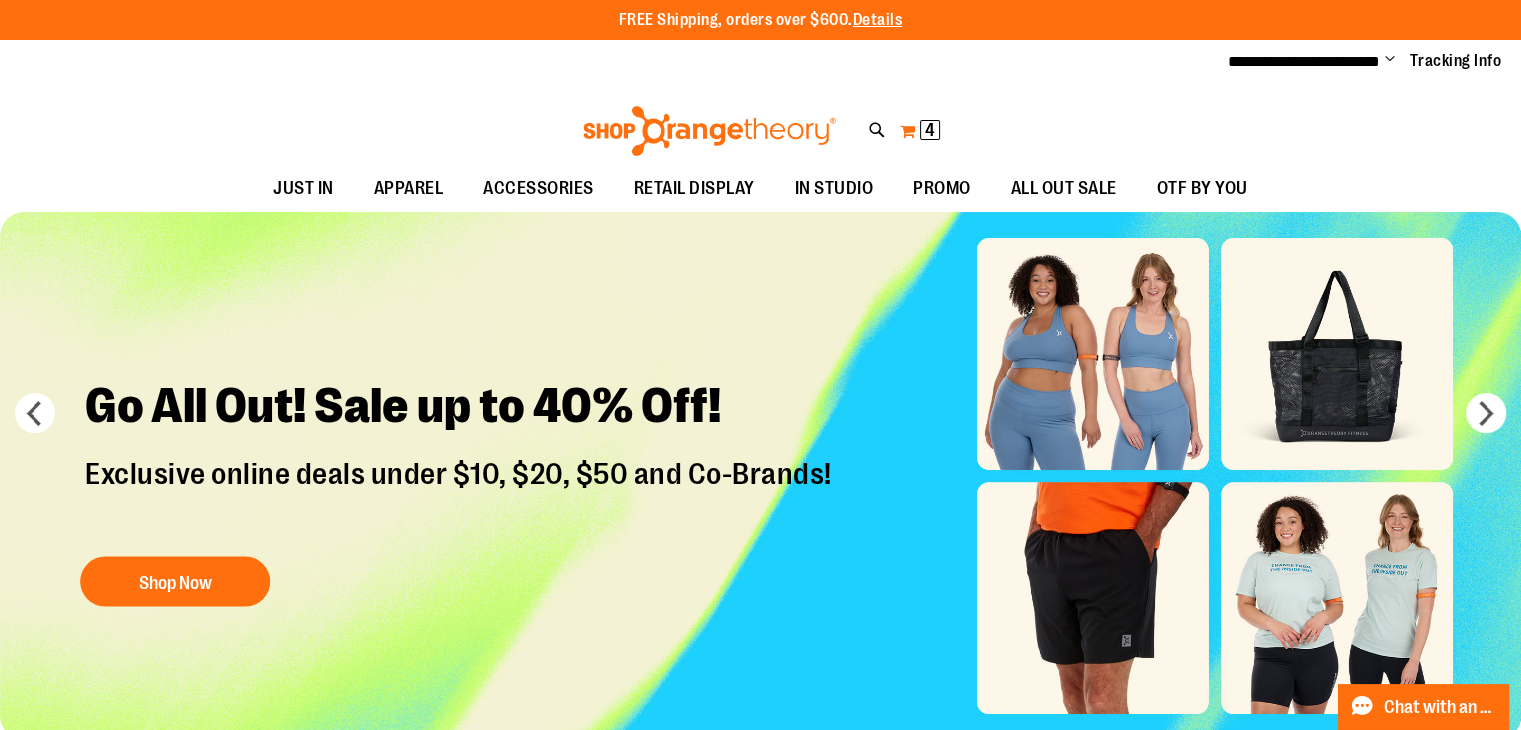 click on "4" at bounding box center [930, 130] 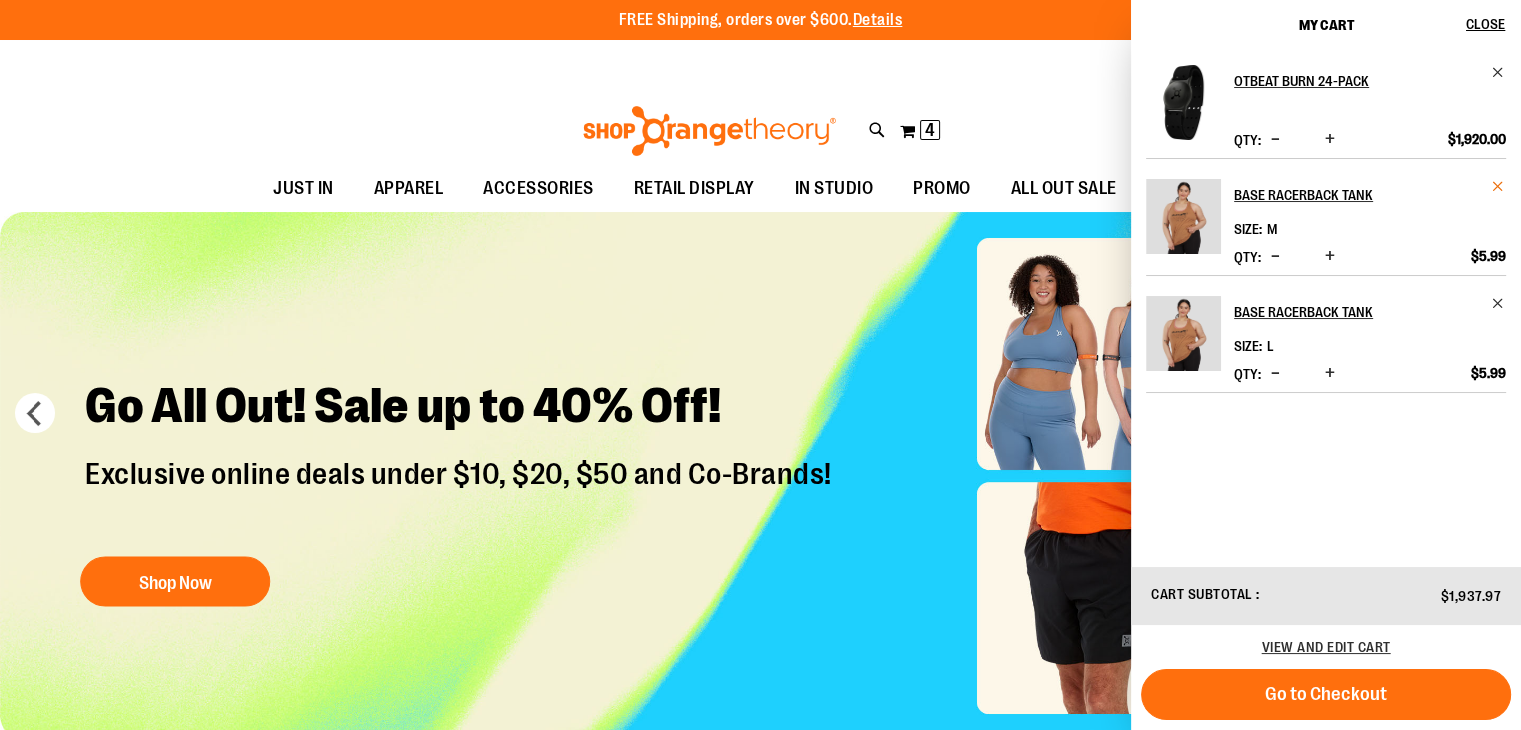 click at bounding box center (1498, 186) 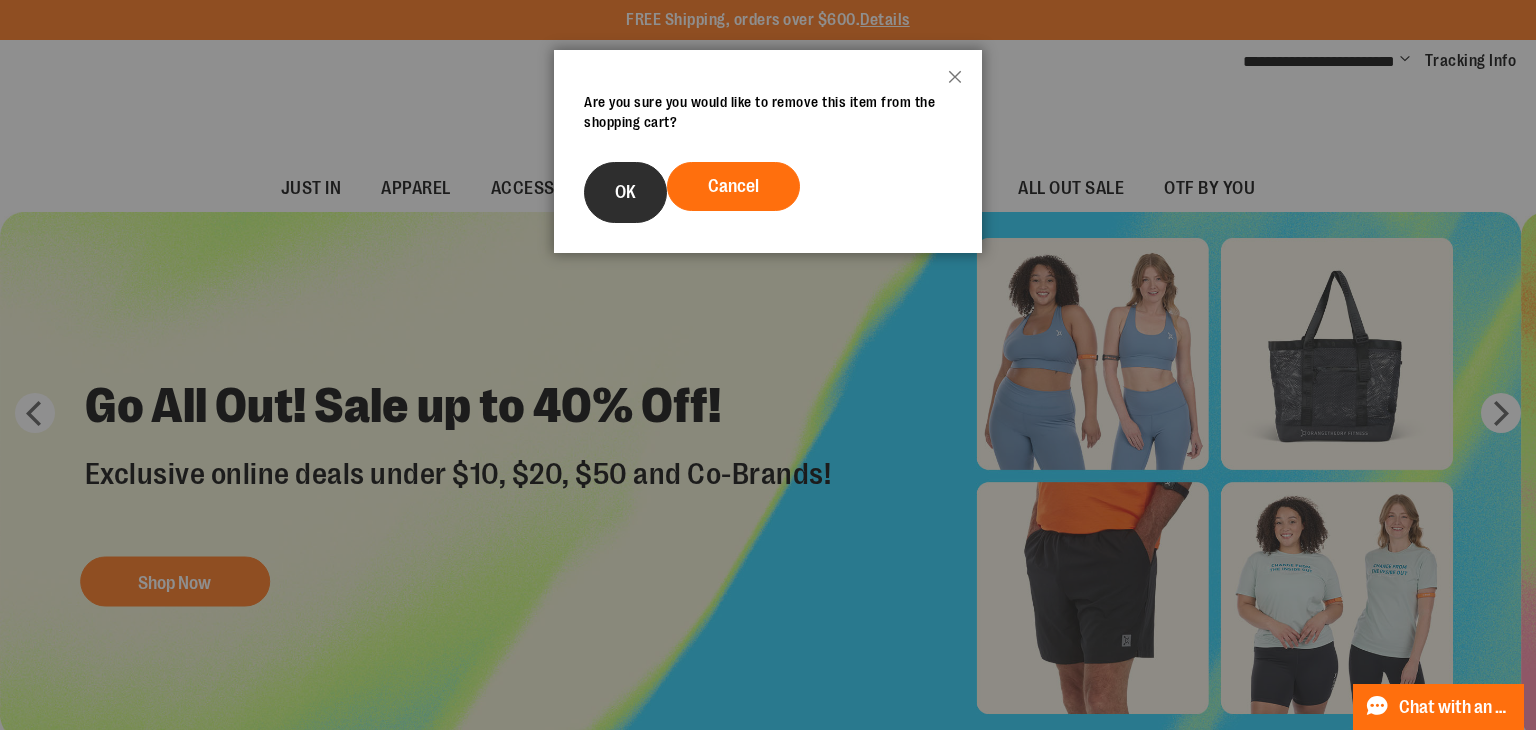 click on "OK" at bounding box center [625, 192] 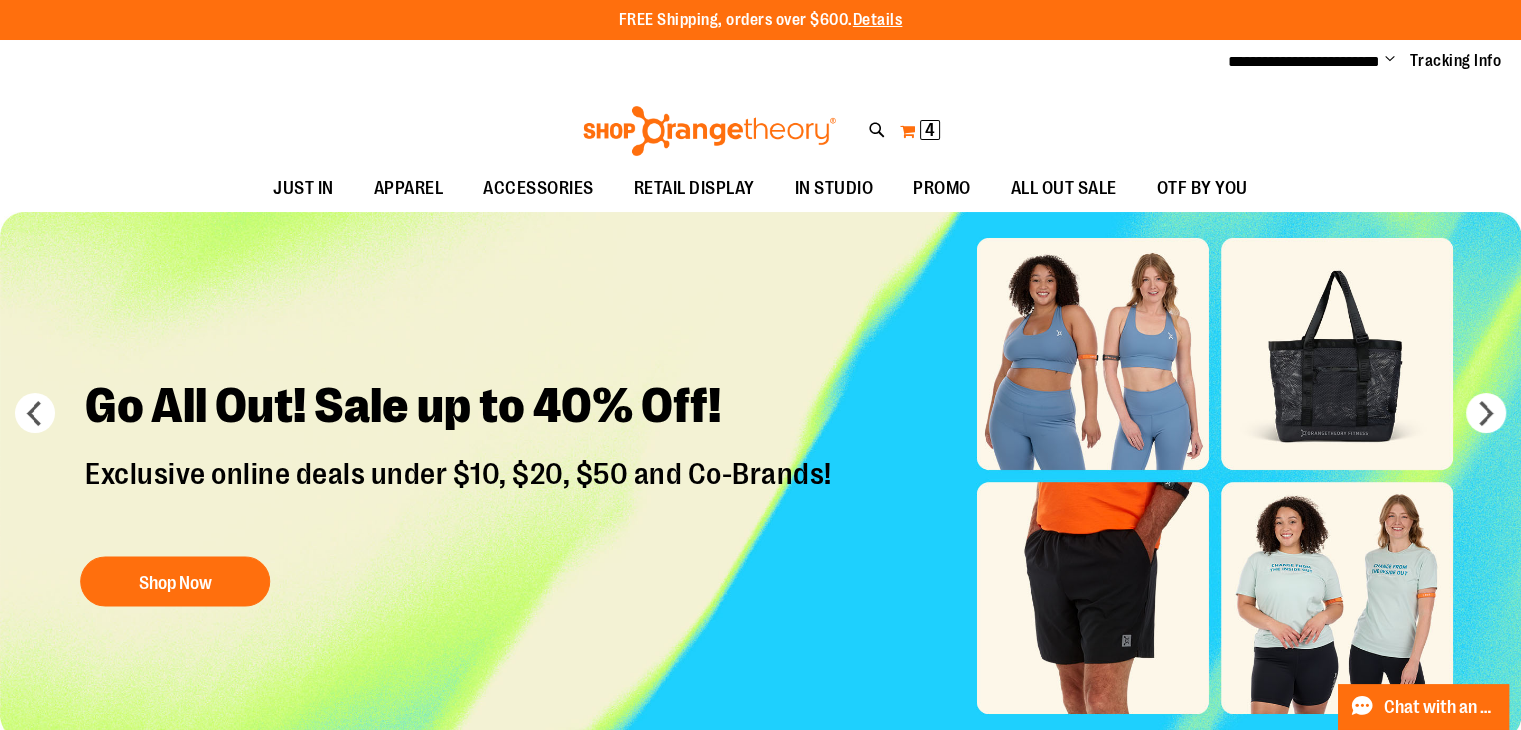 click on "My Cart
4
4
items" at bounding box center [920, 131] 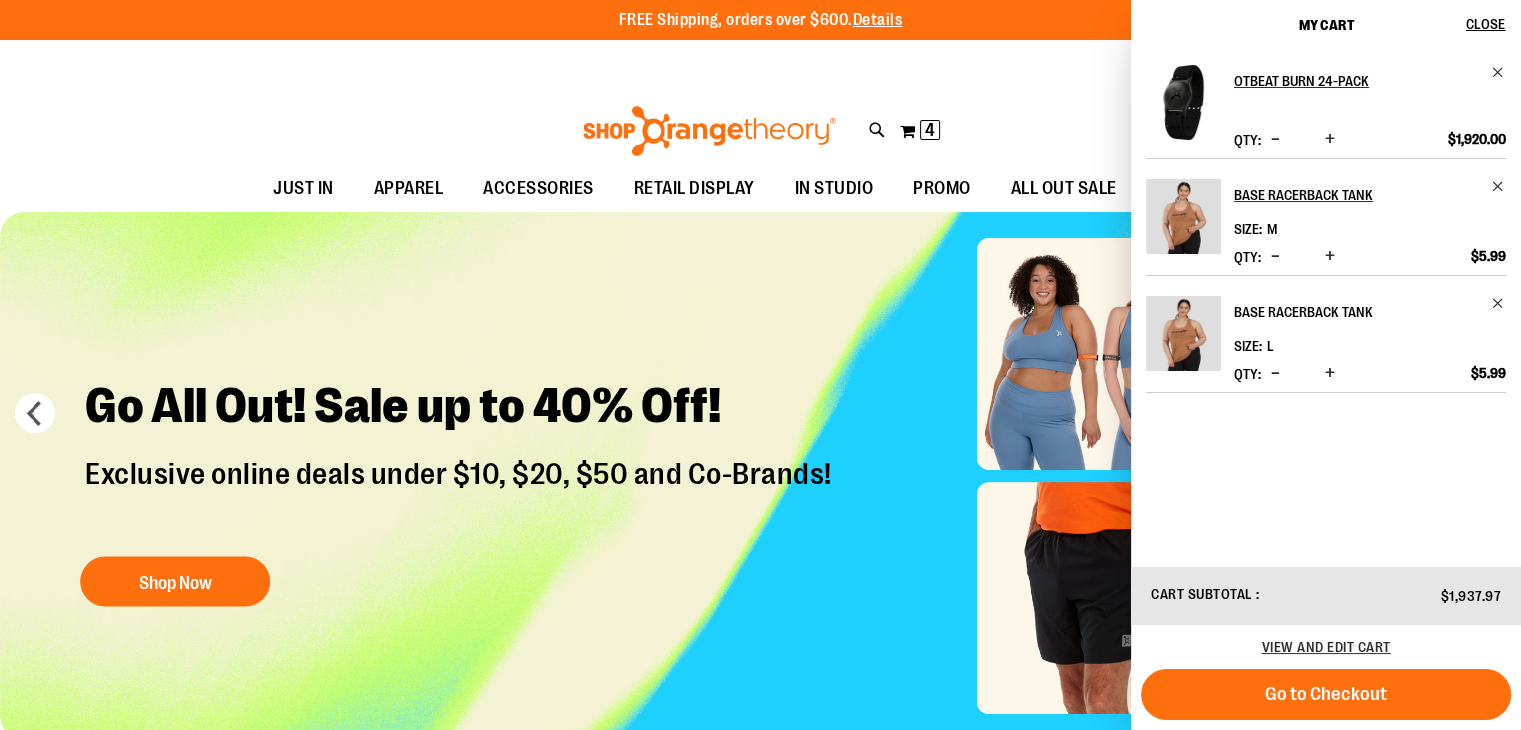 click on "Base Racerback Tank" at bounding box center [1370, 312] 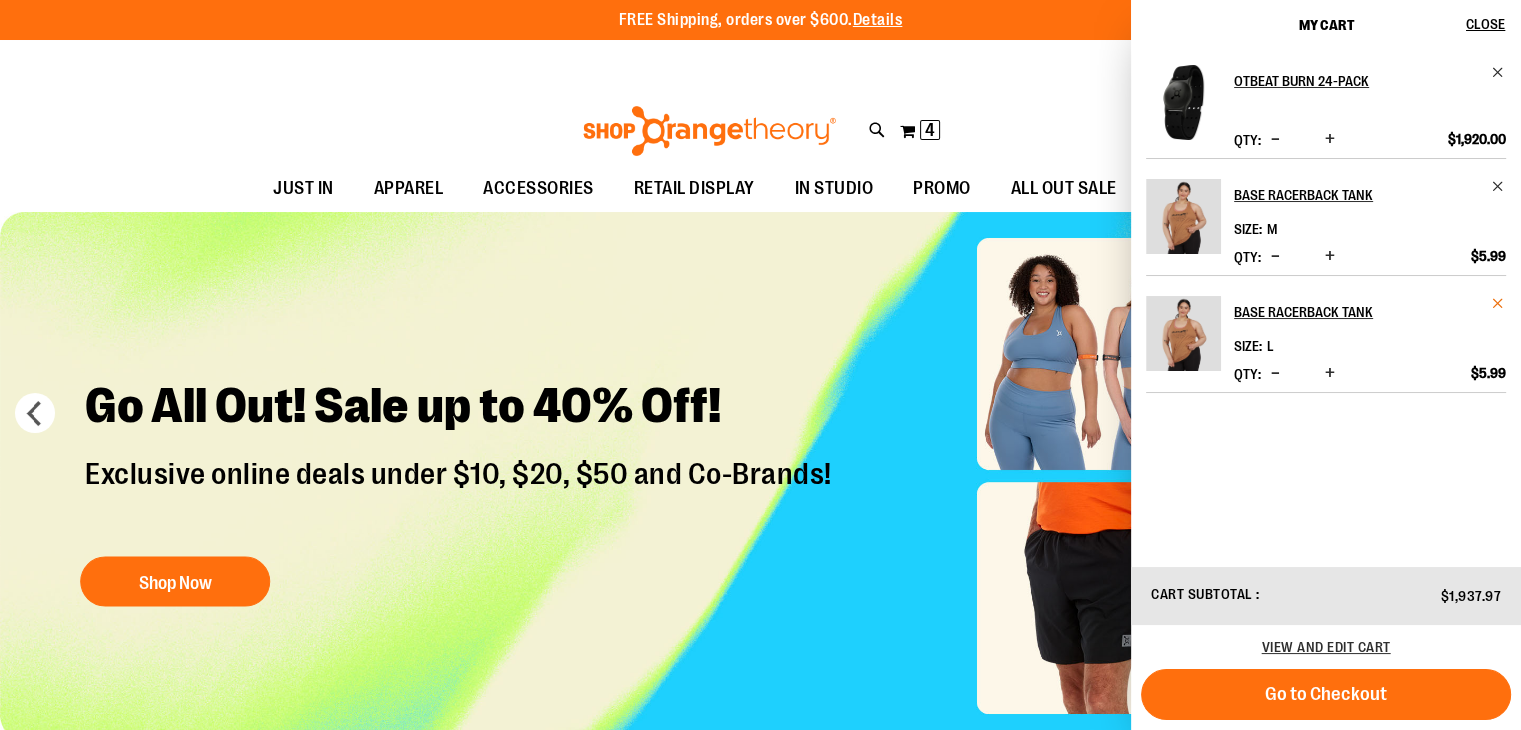 click at bounding box center [1498, 303] 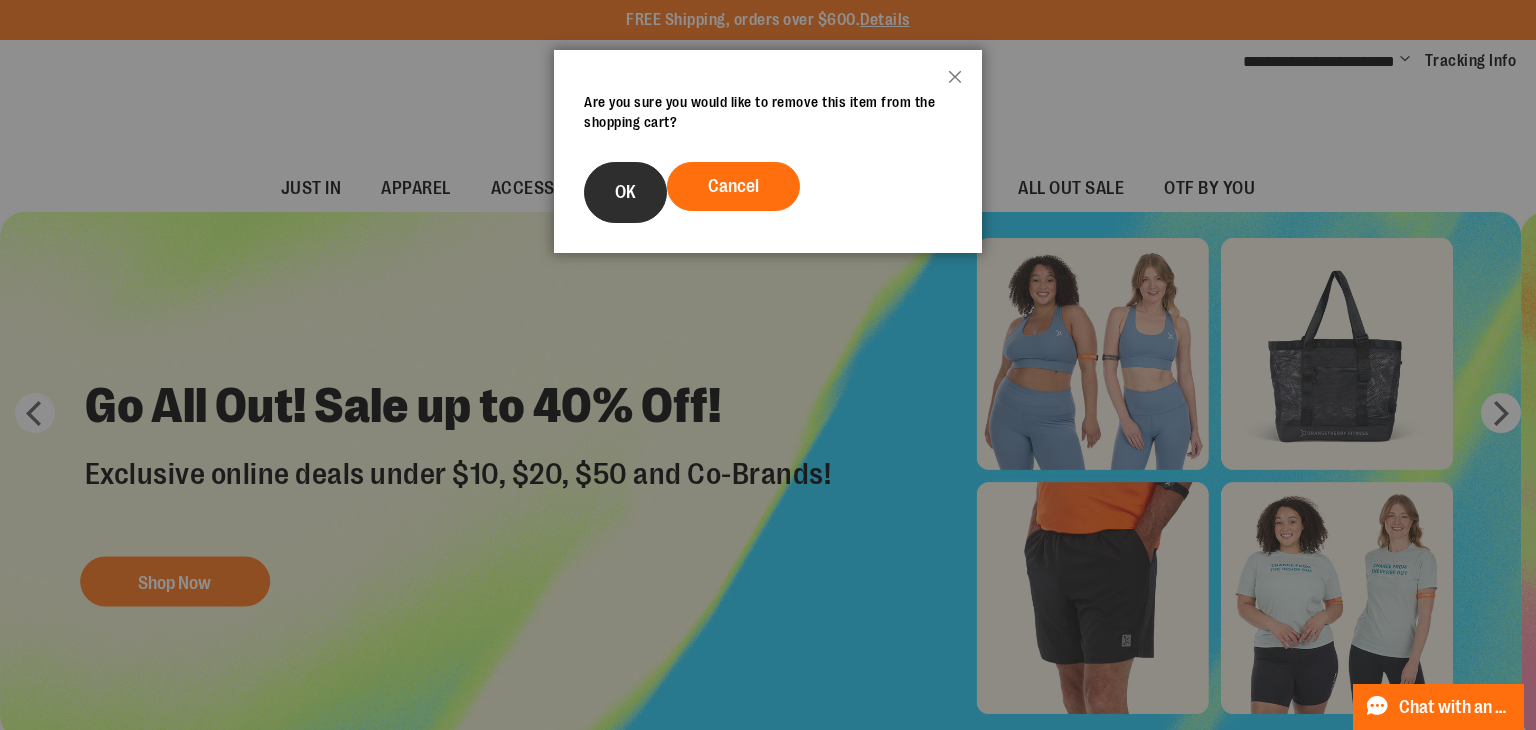 click on "OK" at bounding box center (625, 192) 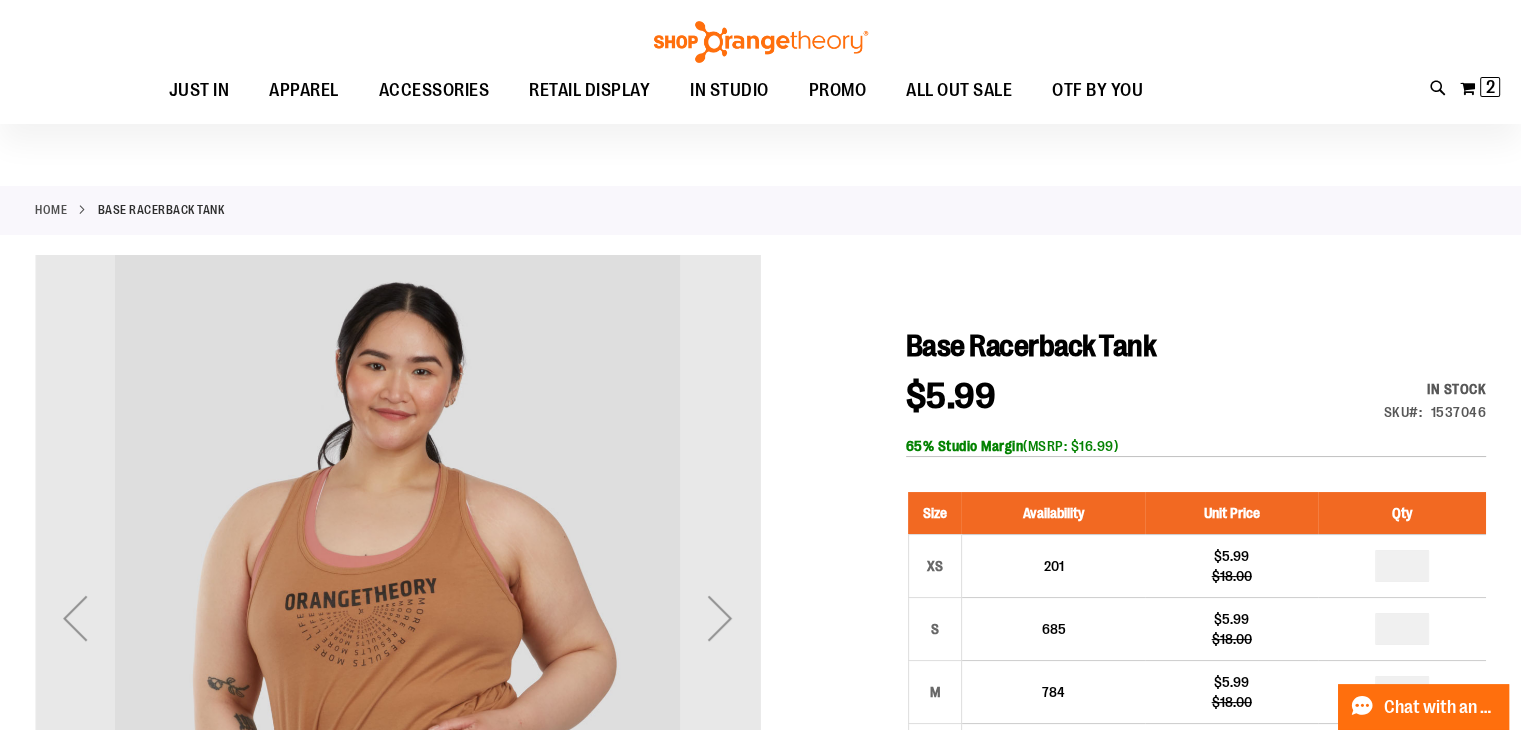 scroll, scrollTop: 36, scrollLeft: 0, axis: vertical 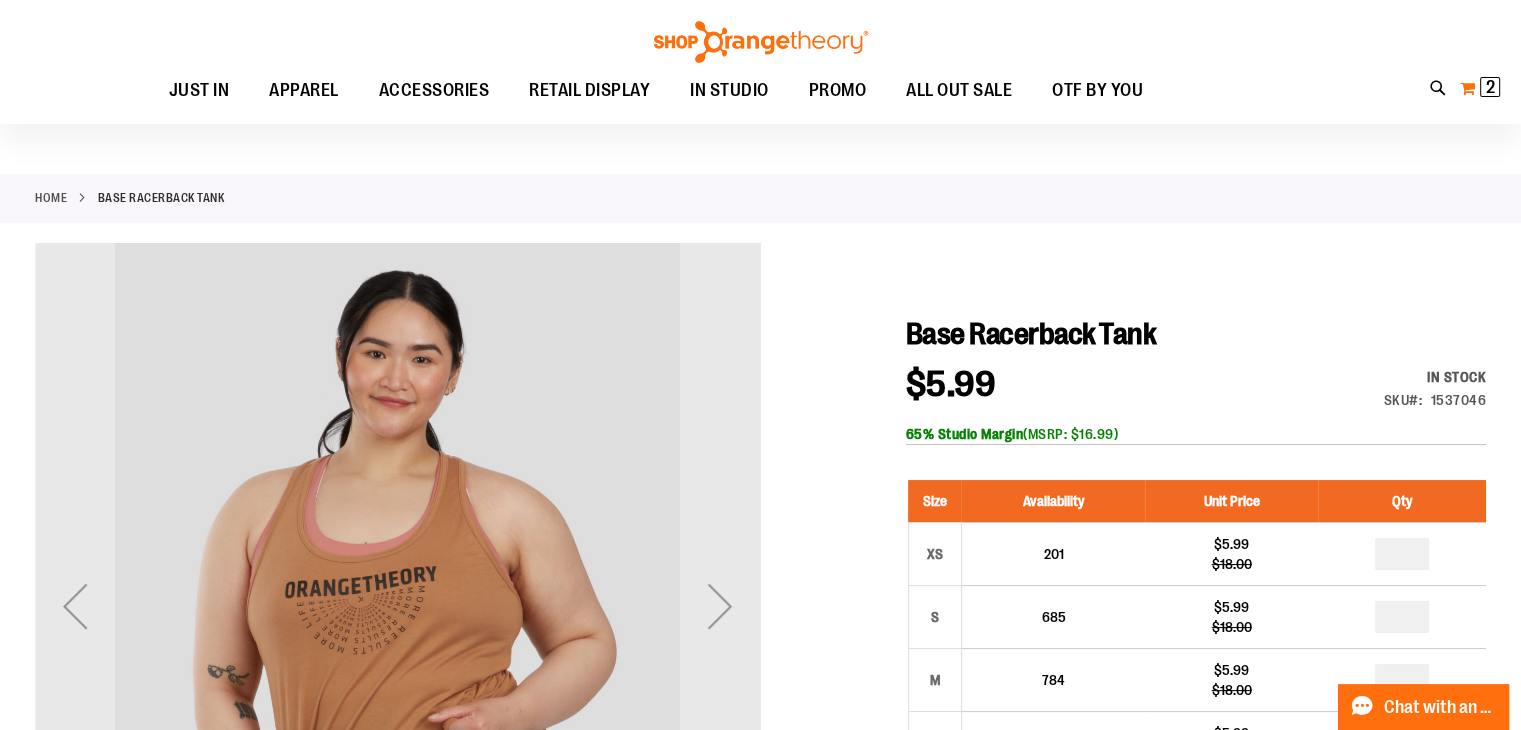 click on "2" at bounding box center [1490, 87] 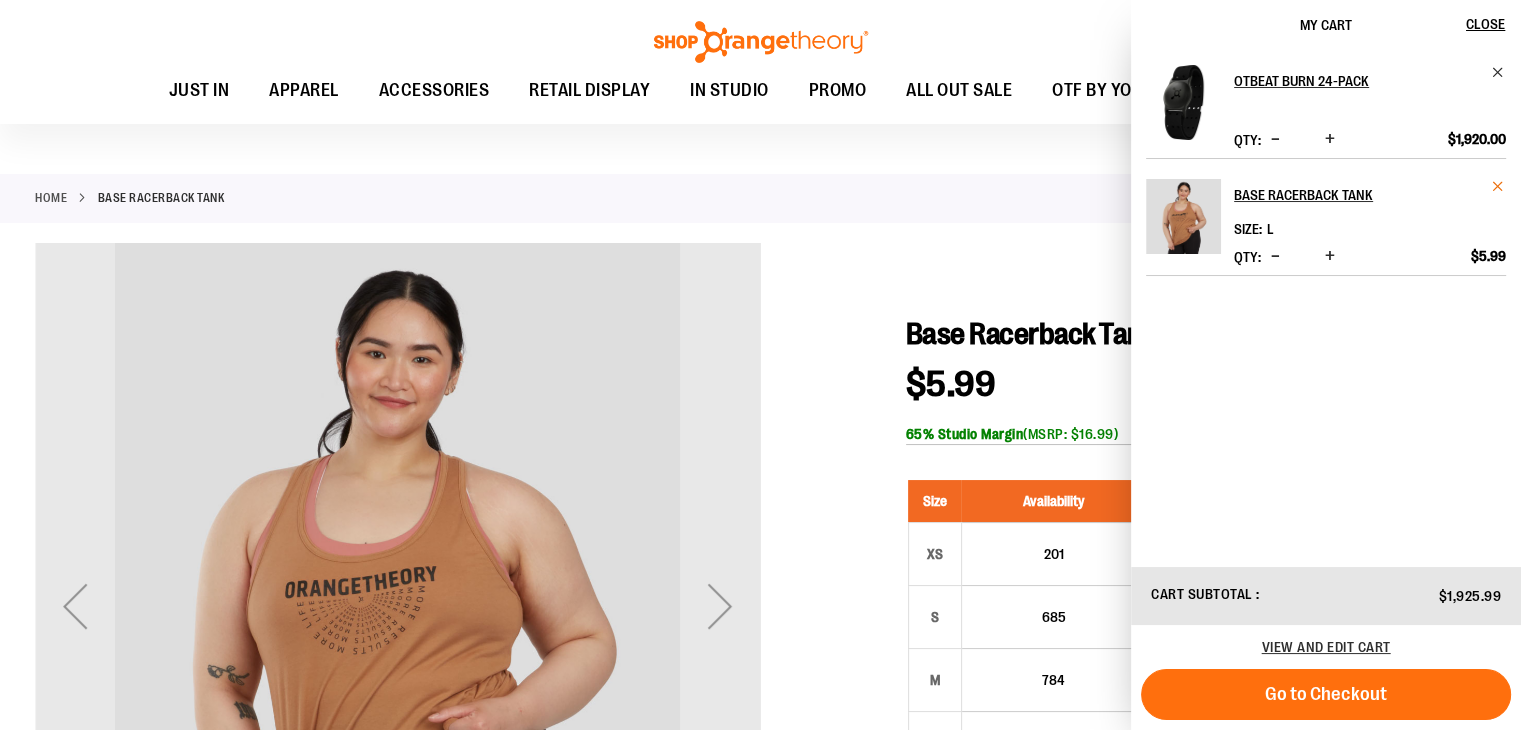 click at bounding box center (1498, 186) 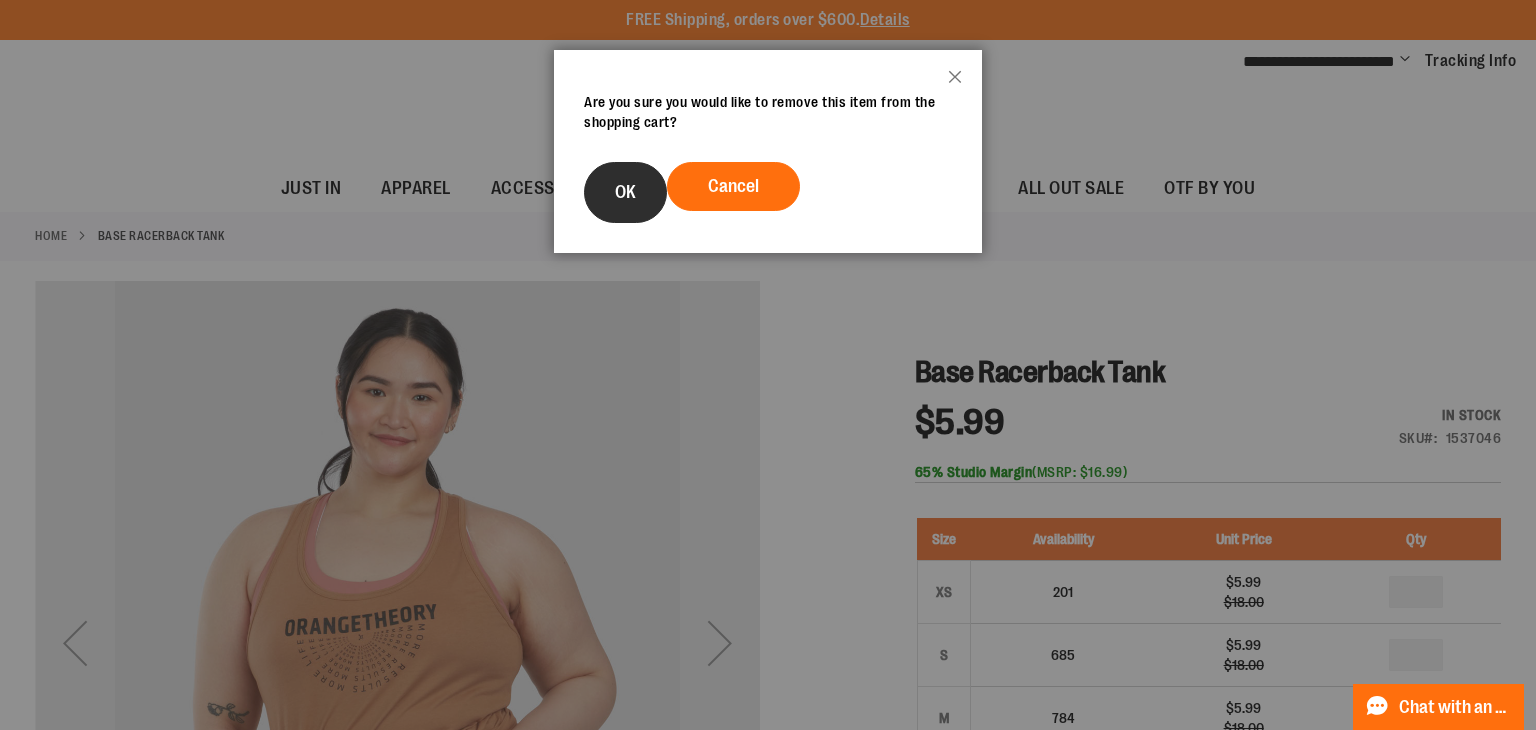 click on "OK" at bounding box center [625, 192] 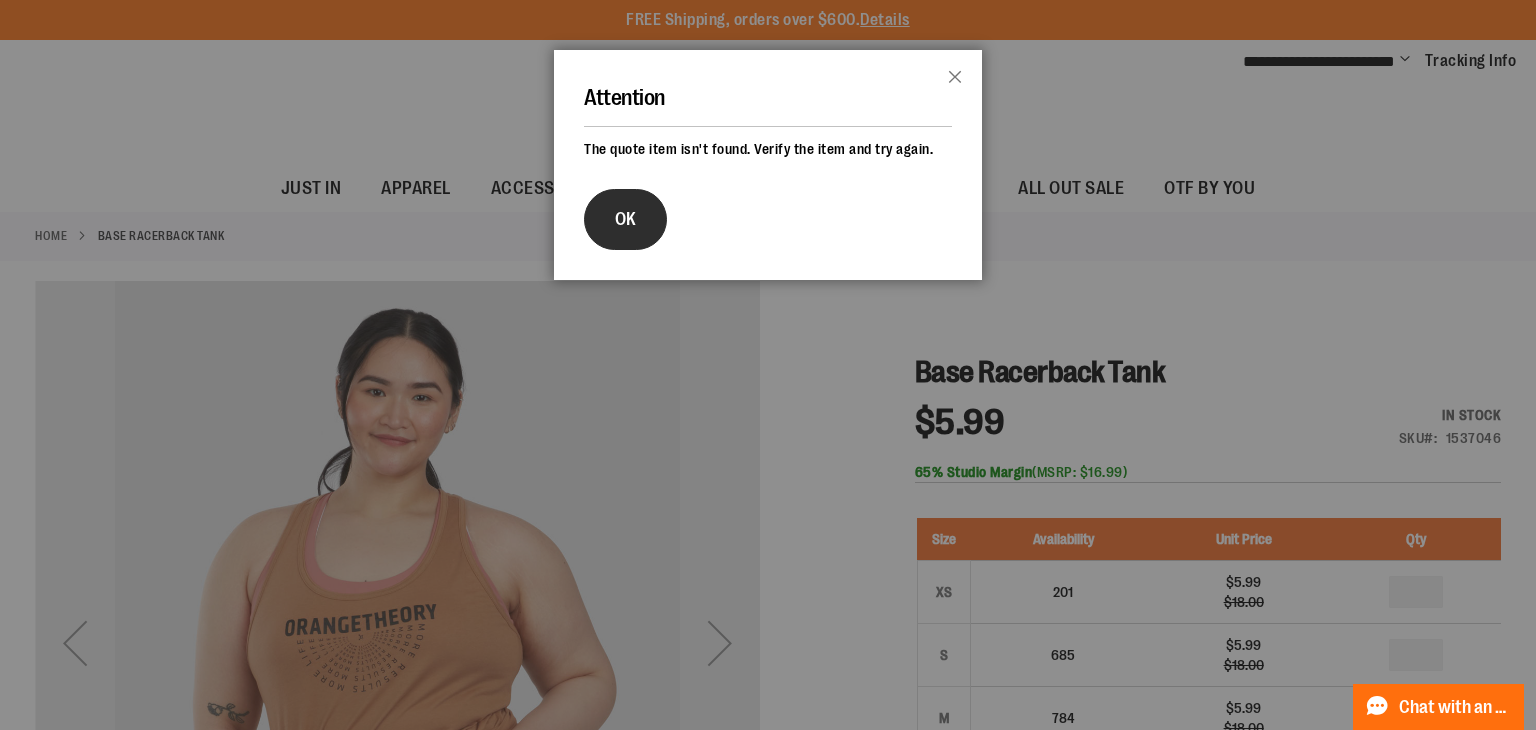 click on "OK" at bounding box center (625, 219) 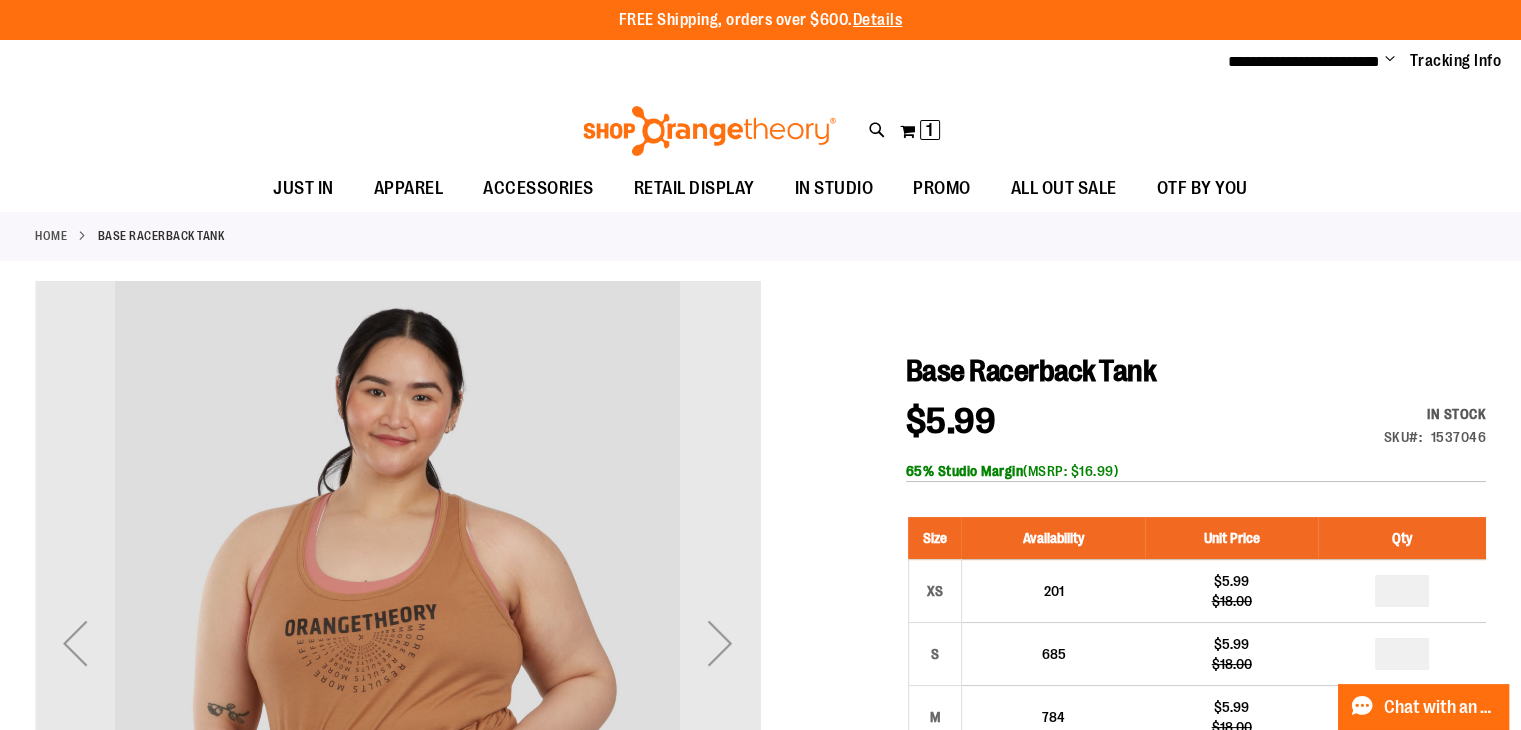 click on "Toggle Nav
Search
Popular Suggestions
Advanced Search" at bounding box center [760, 125] 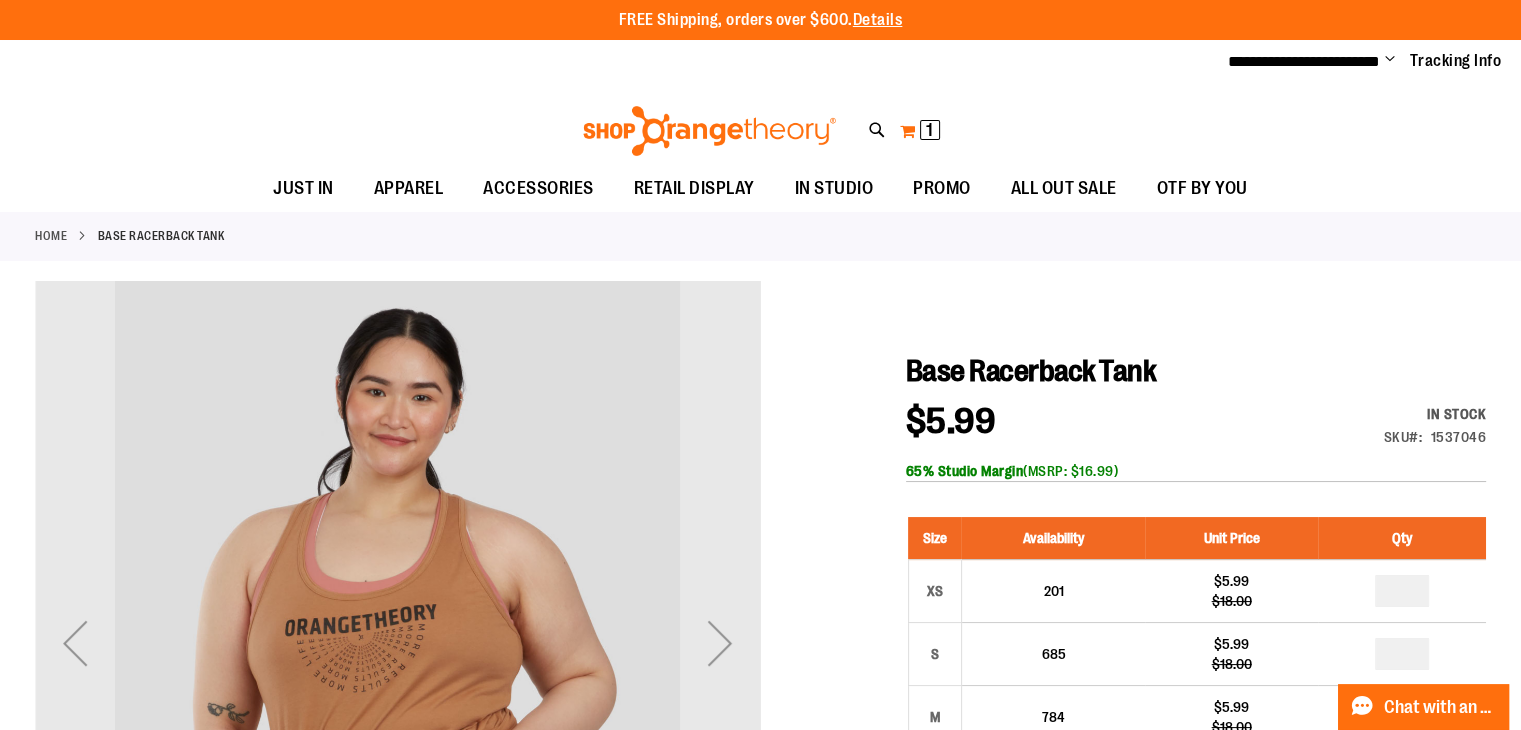 click on "1" at bounding box center [929, 130] 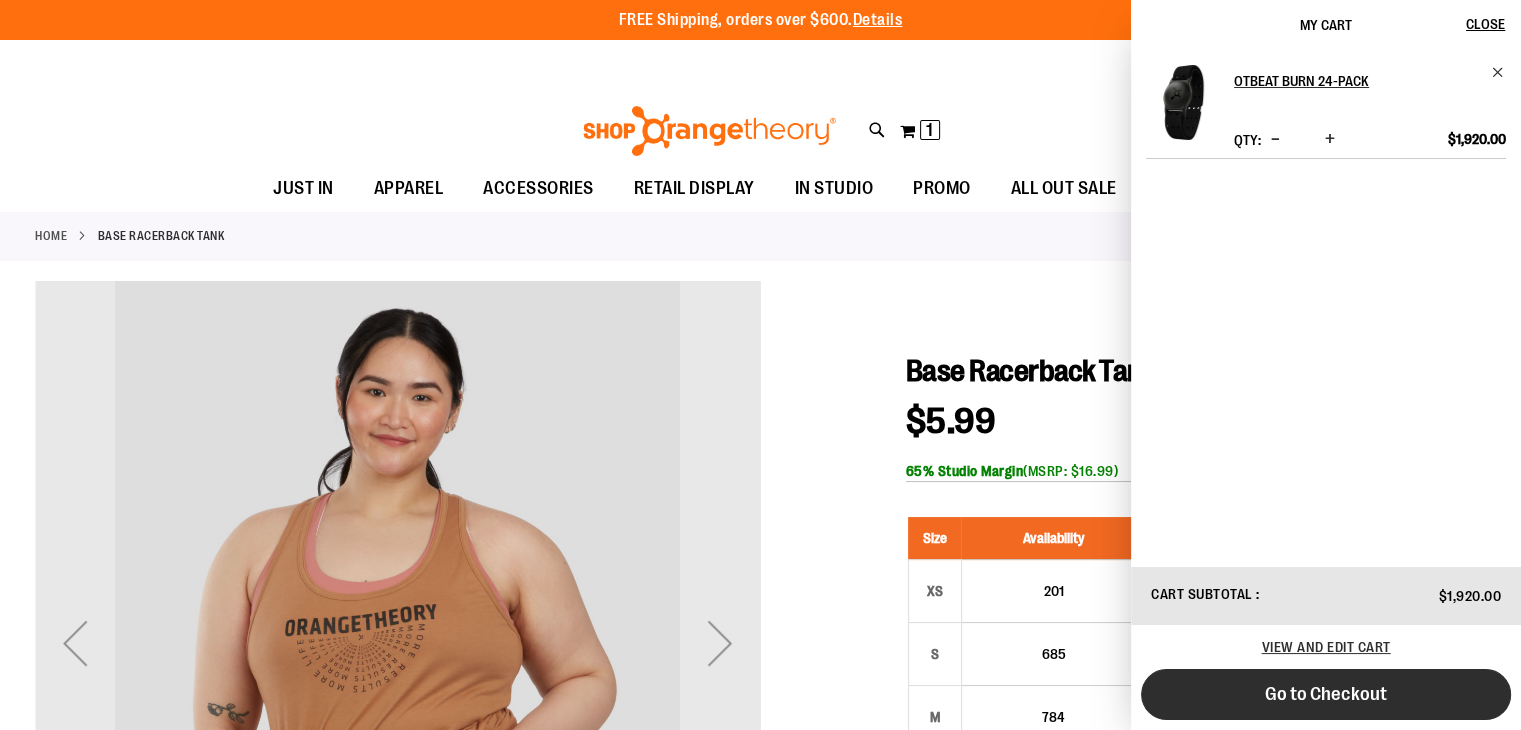click on "Go to Checkout" at bounding box center (1326, 694) 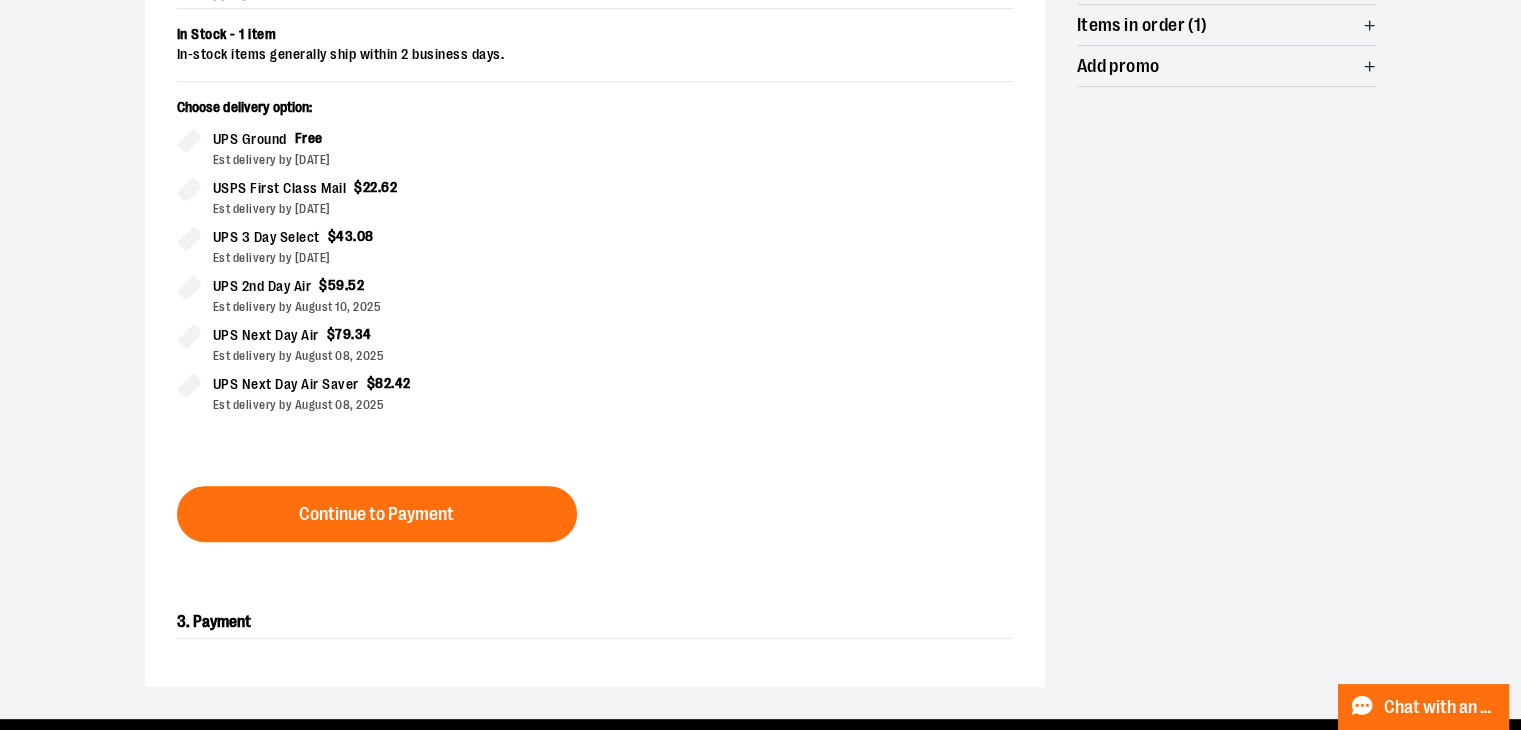 scroll, scrollTop: 496, scrollLeft: 0, axis: vertical 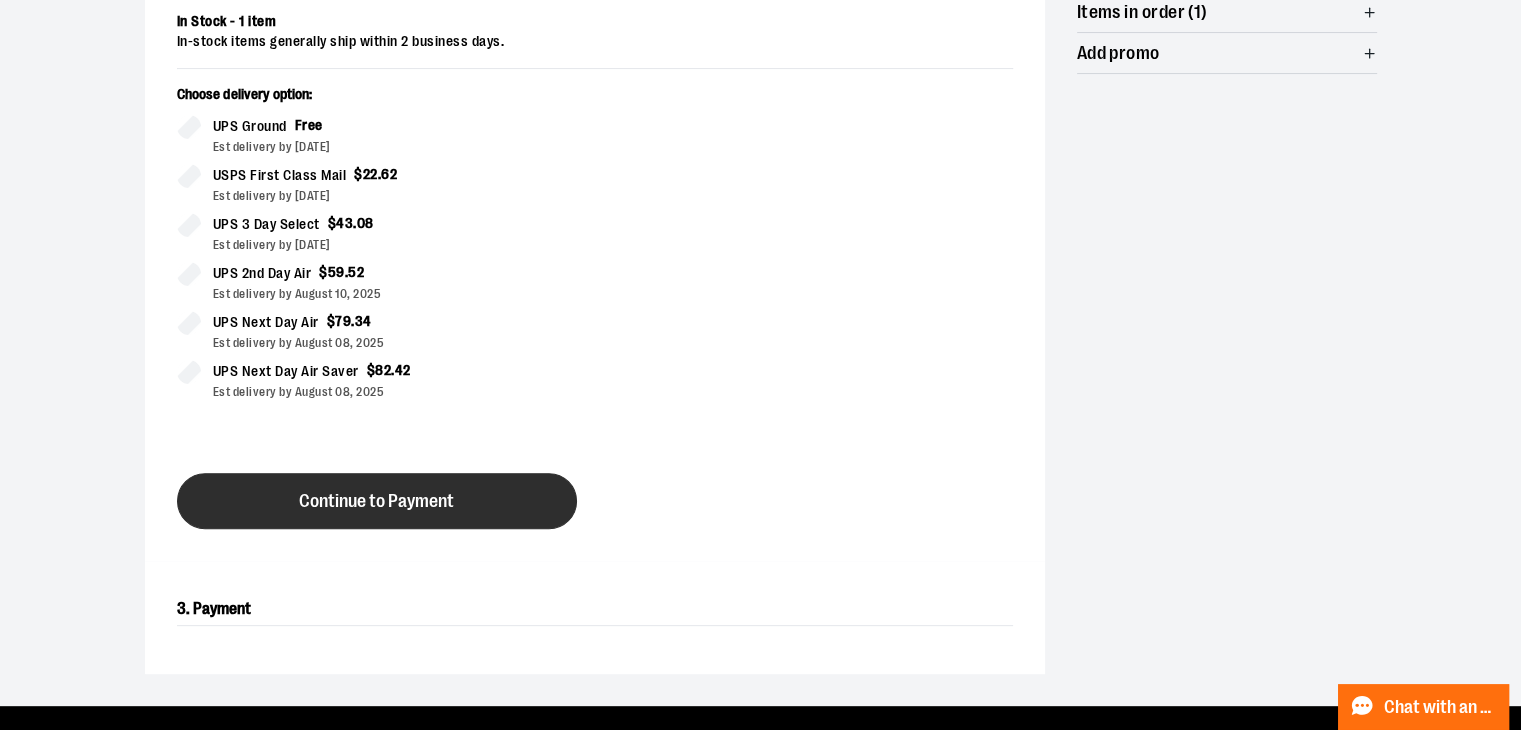 click on "Continue to Payment" at bounding box center [377, 501] 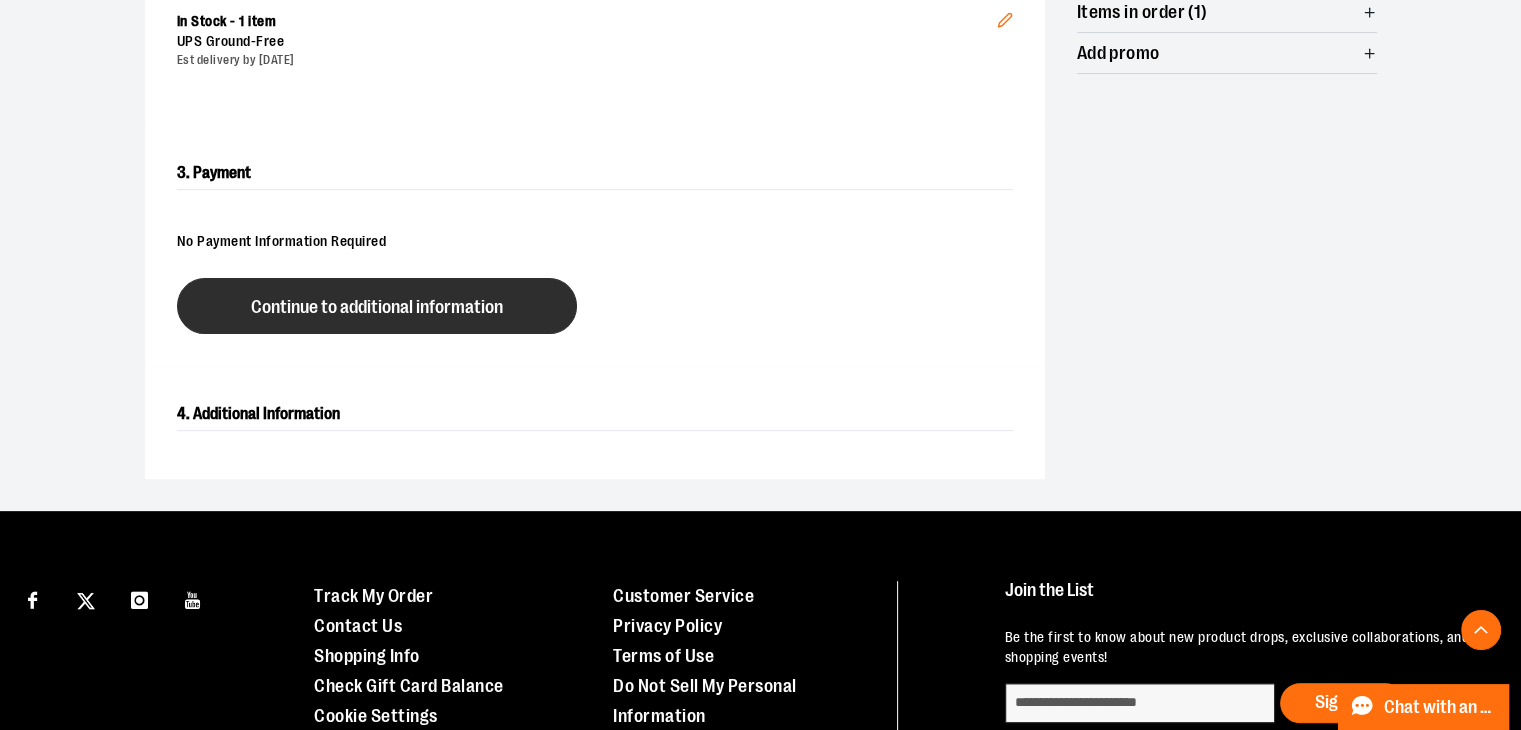 click on "Continue to additional information" at bounding box center (377, 307) 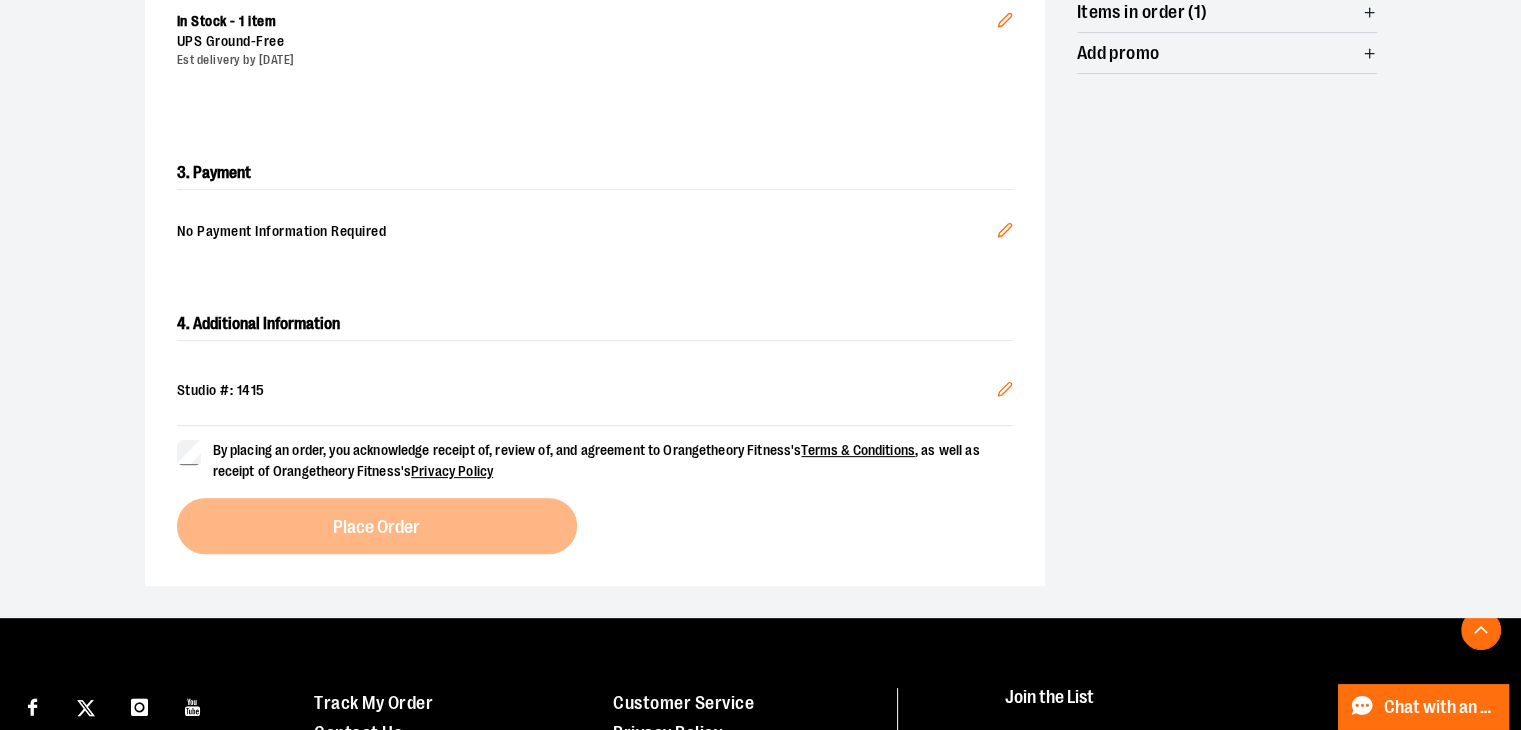 click on "Studio #: 1415" at bounding box center (595, 391) 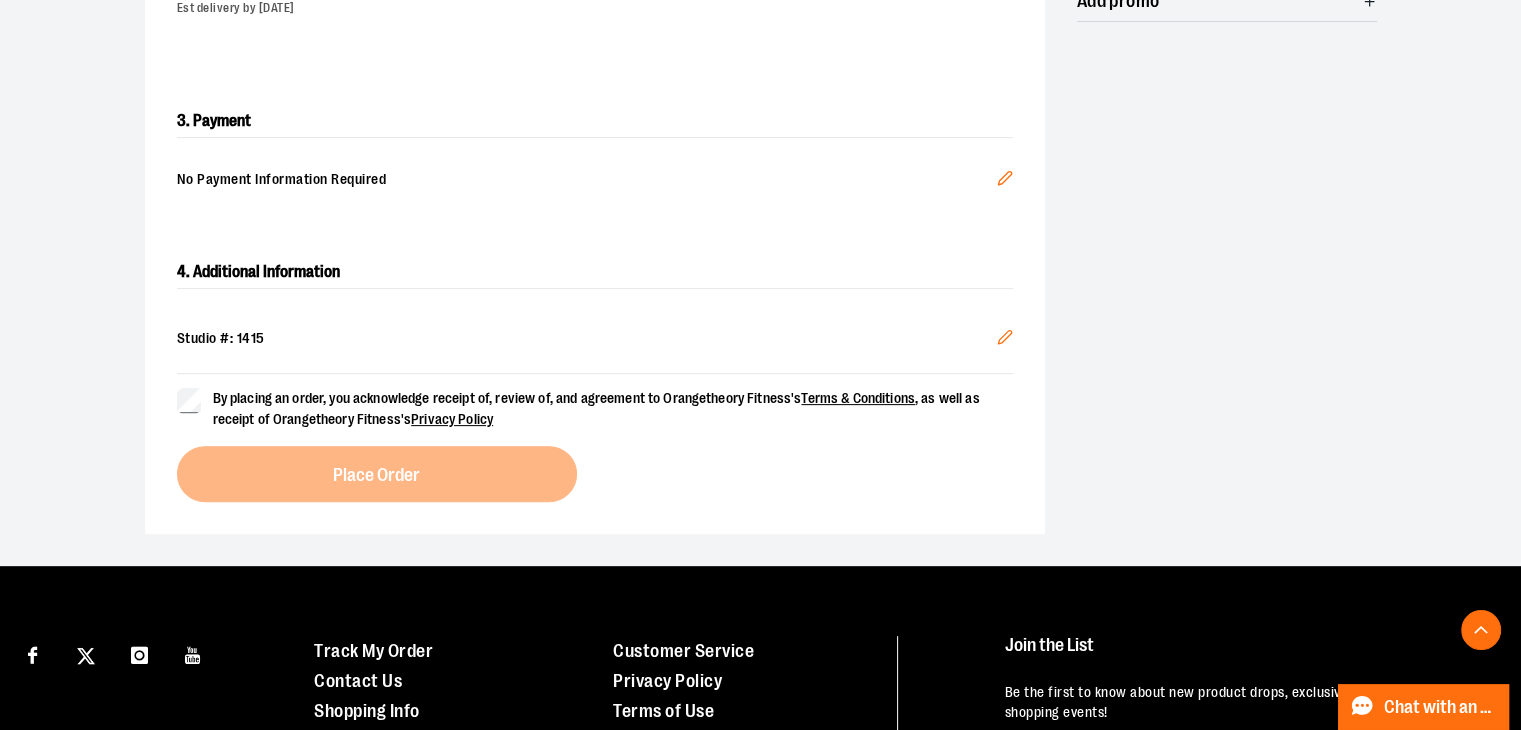 scroll, scrollTop: 558, scrollLeft: 0, axis: vertical 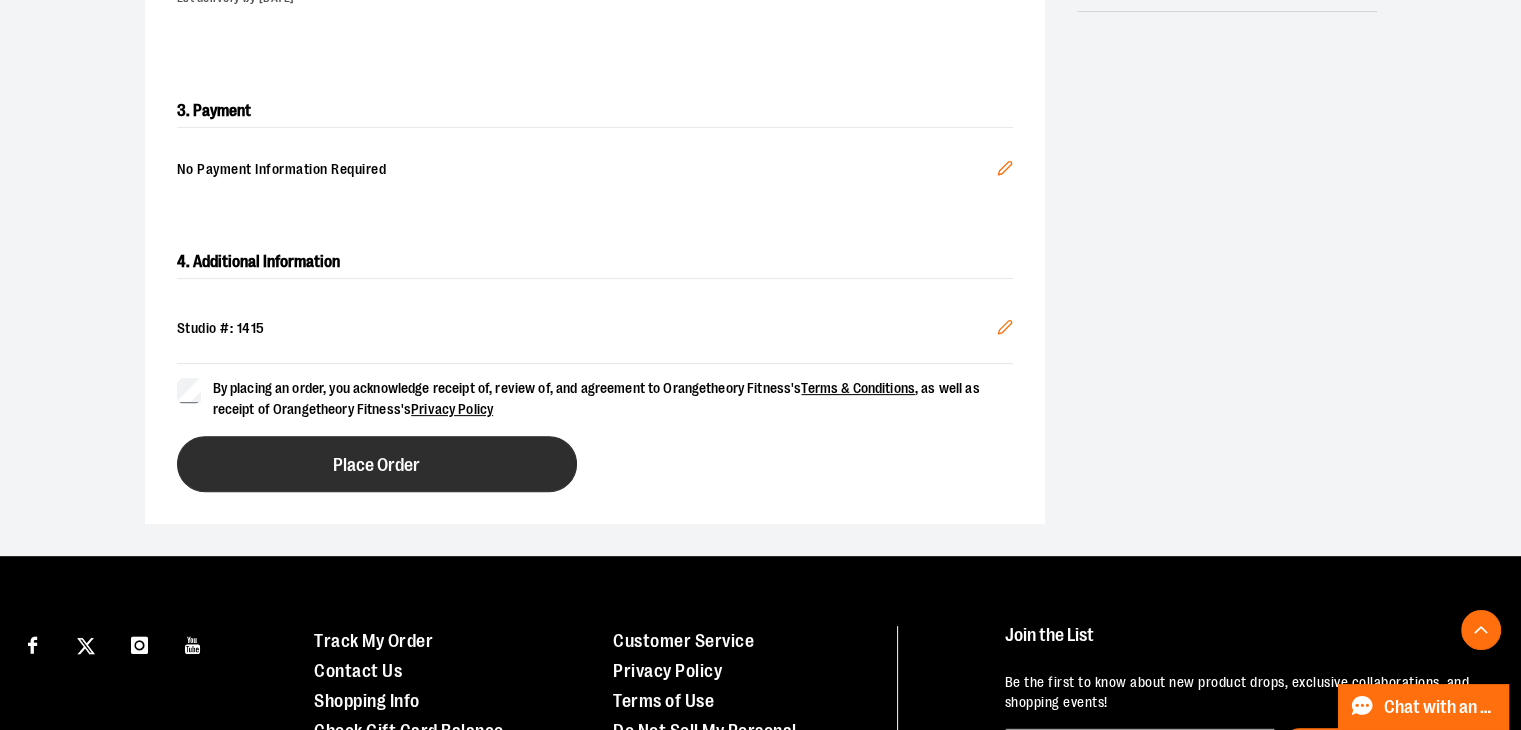 click on "Place Order" at bounding box center [377, 464] 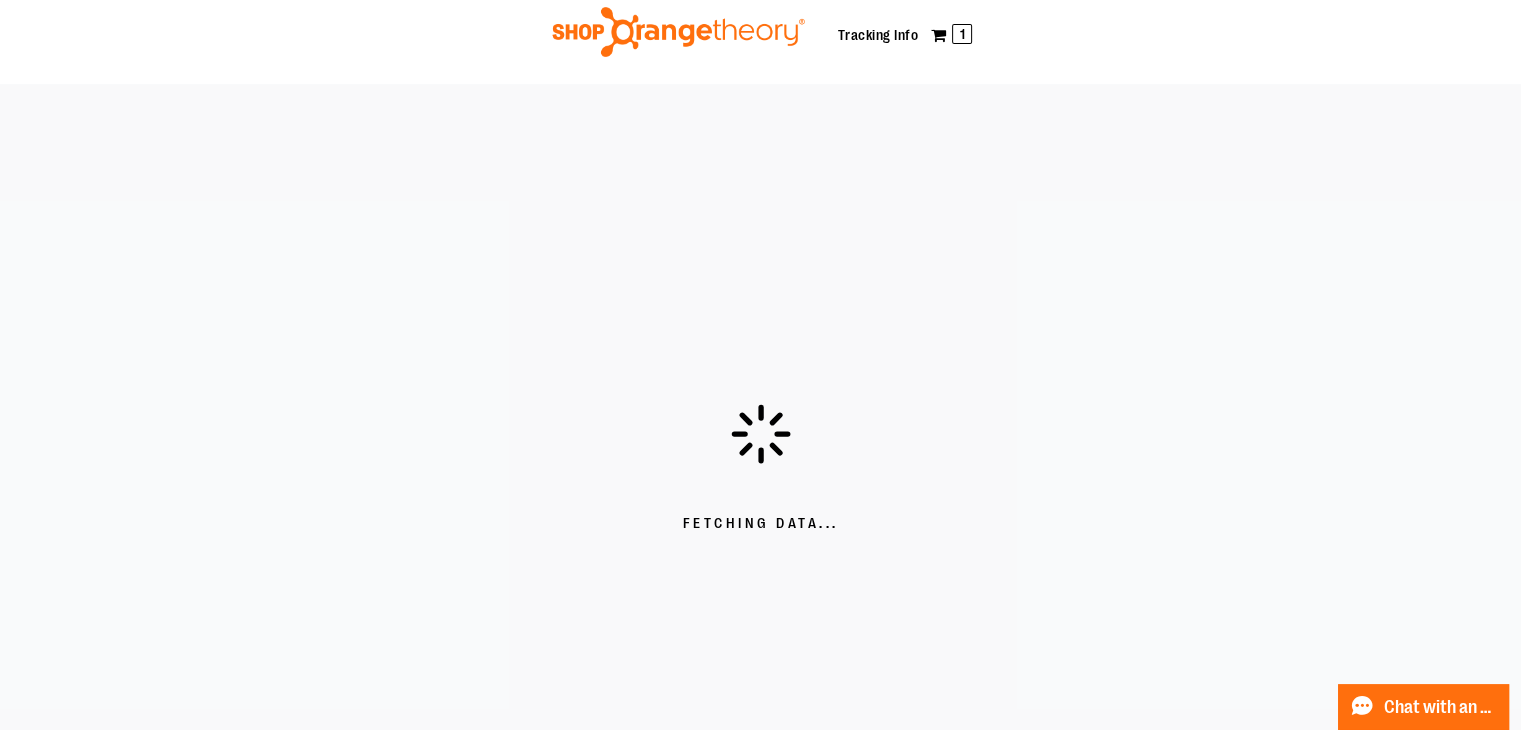 scroll, scrollTop: 0, scrollLeft: 0, axis: both 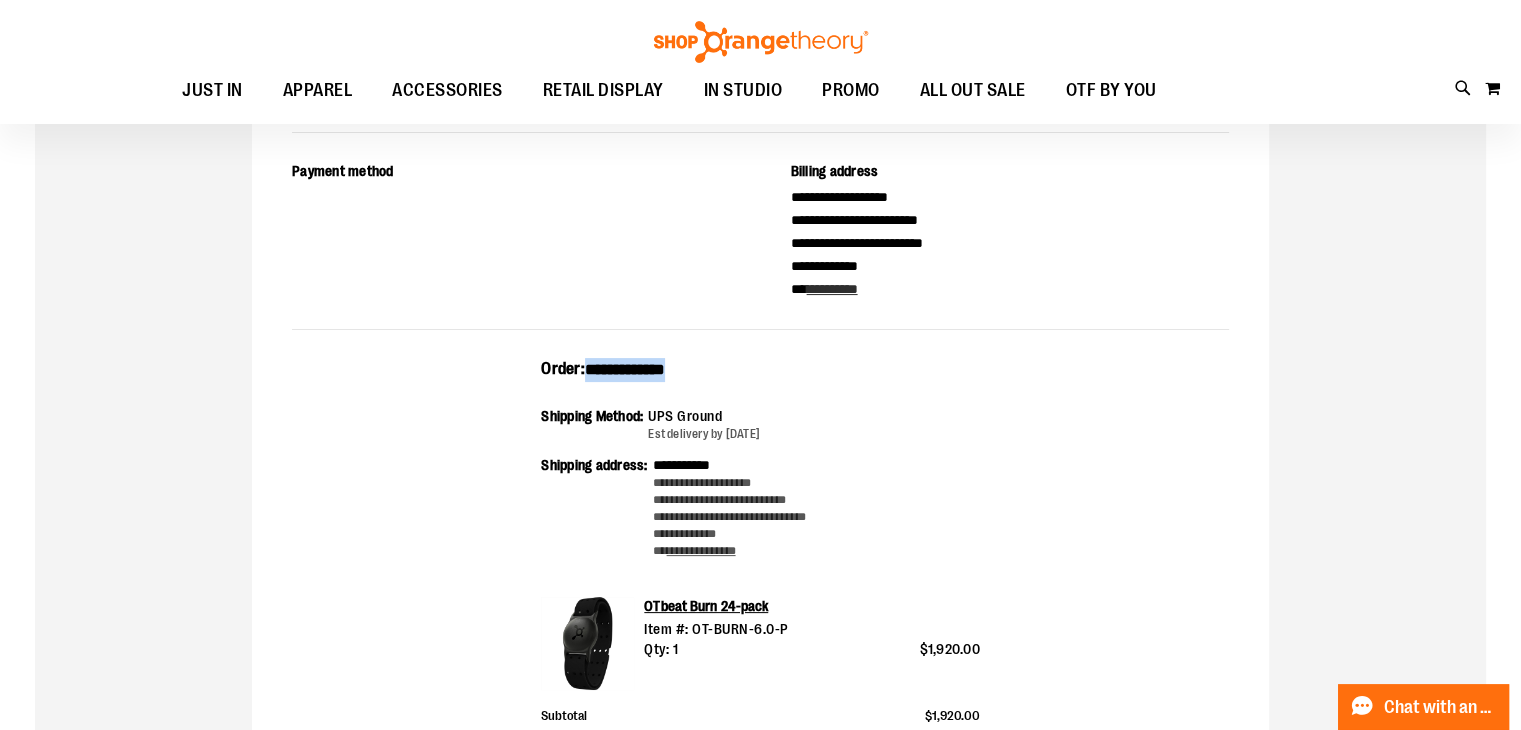 drag, startPoint x: 746, startPoint y: 367, endPoint x: 600, endPoint y: 375, distance: 146.21901 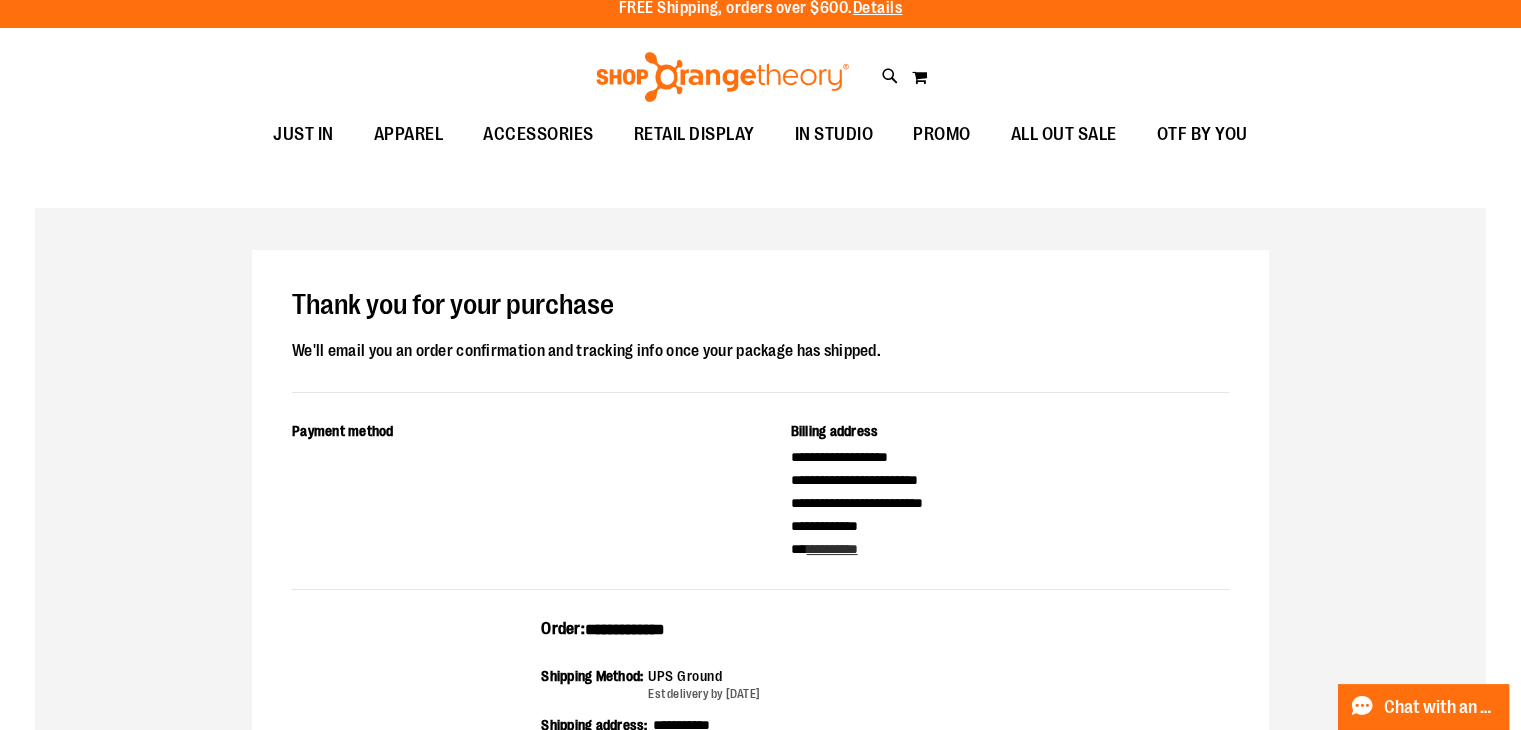 scroll, scrollTop: 0, scrollLeft: 0, axis: both 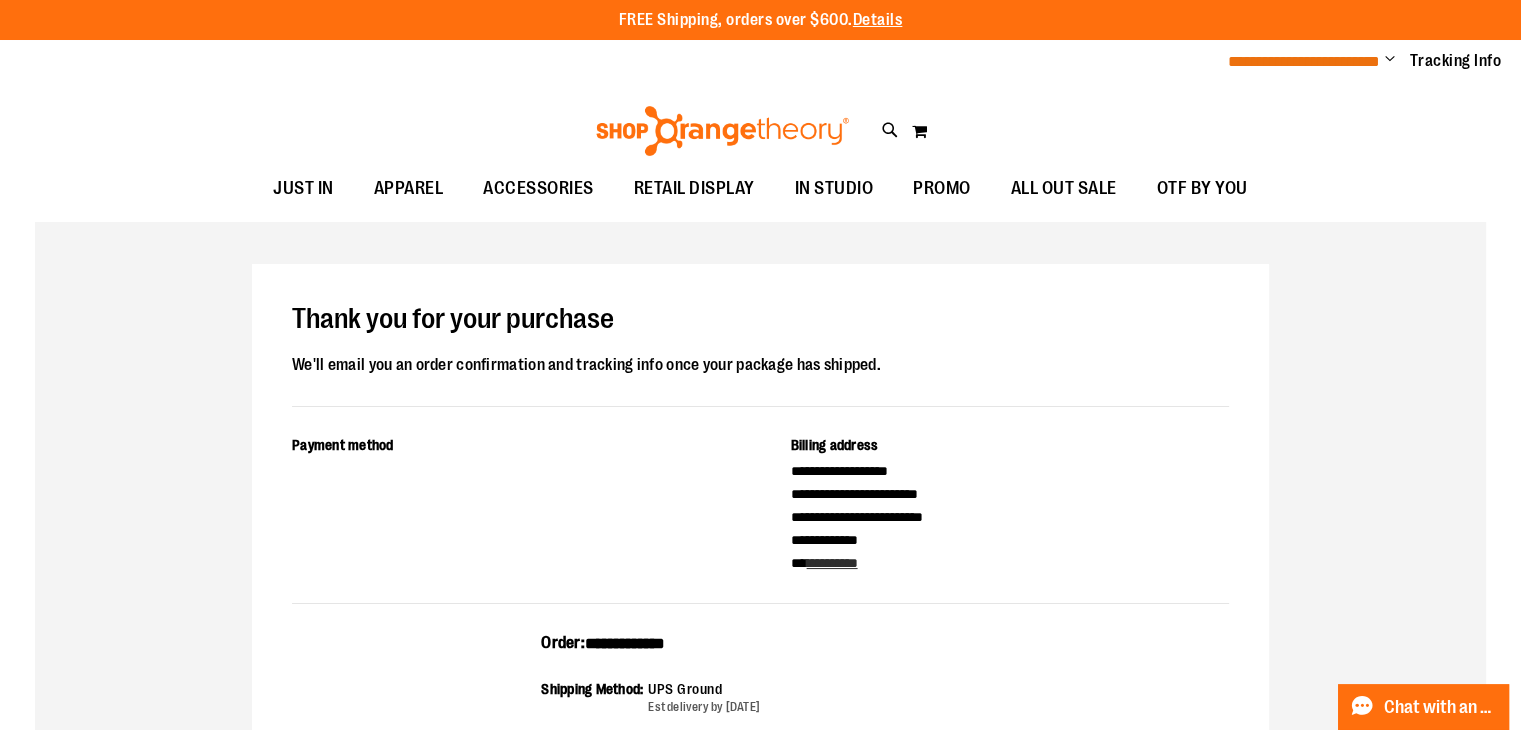 click on "**********" at bounding box center [1304, 61] 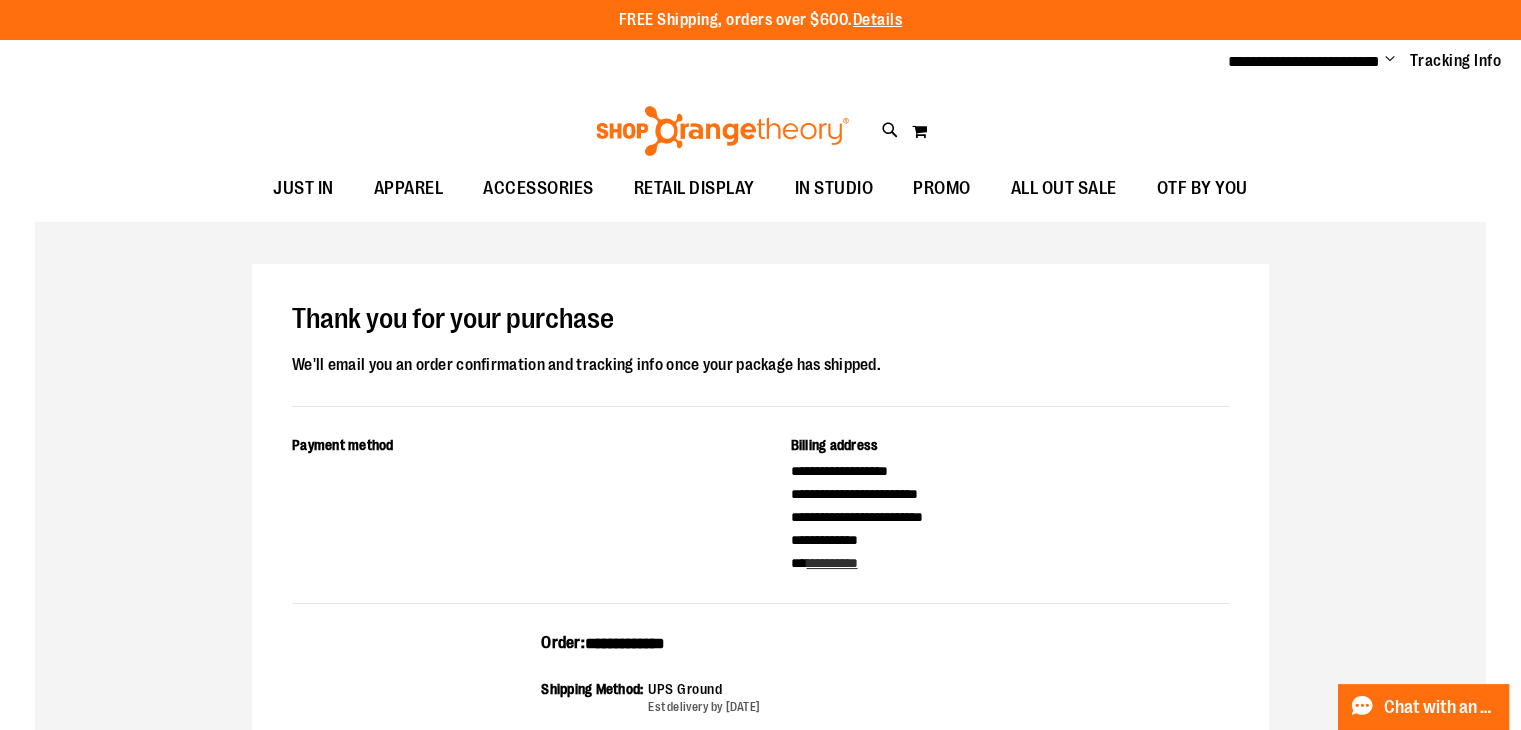 click on "Change" at bounding box center [1390, 60] 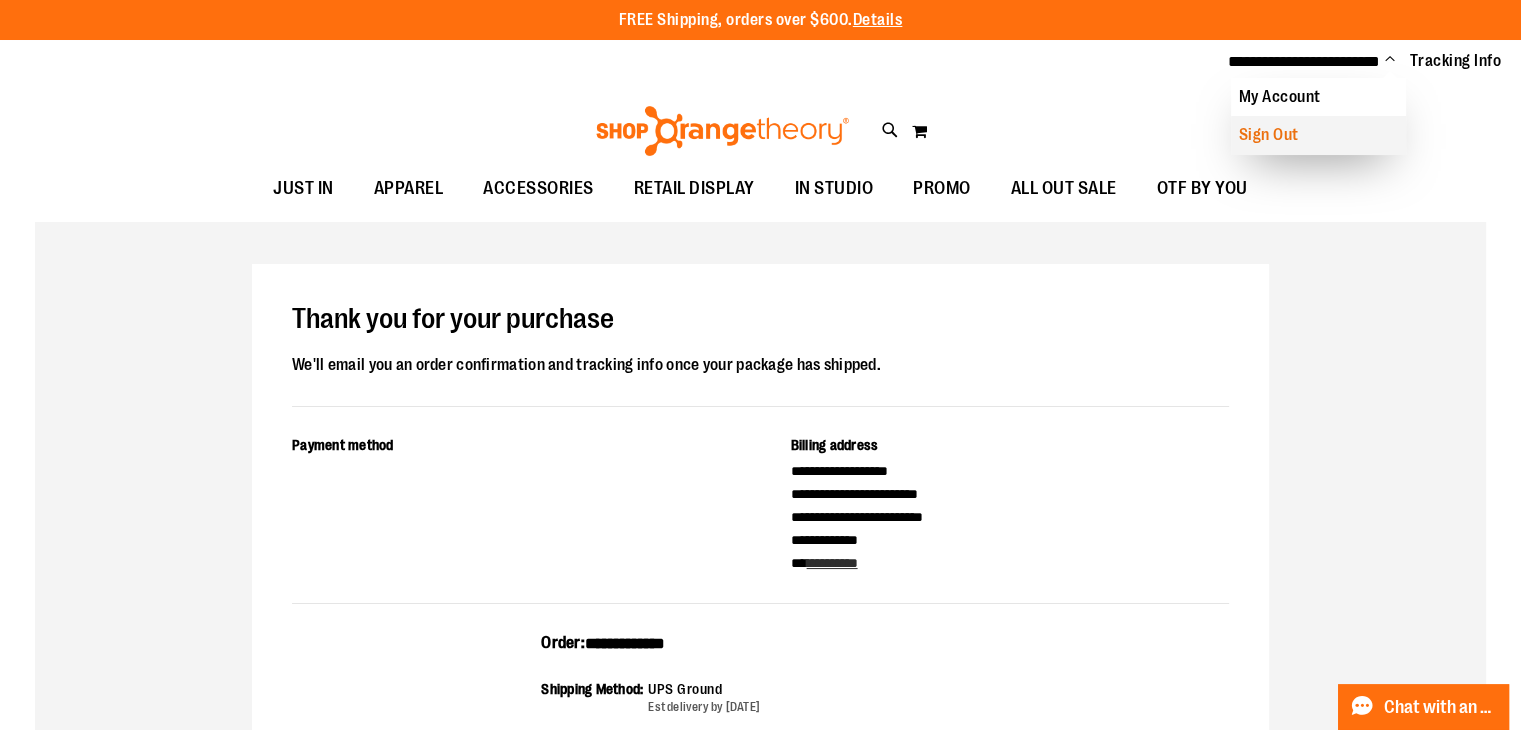 click on "Sign Out" at bounding box center (1318, 135) 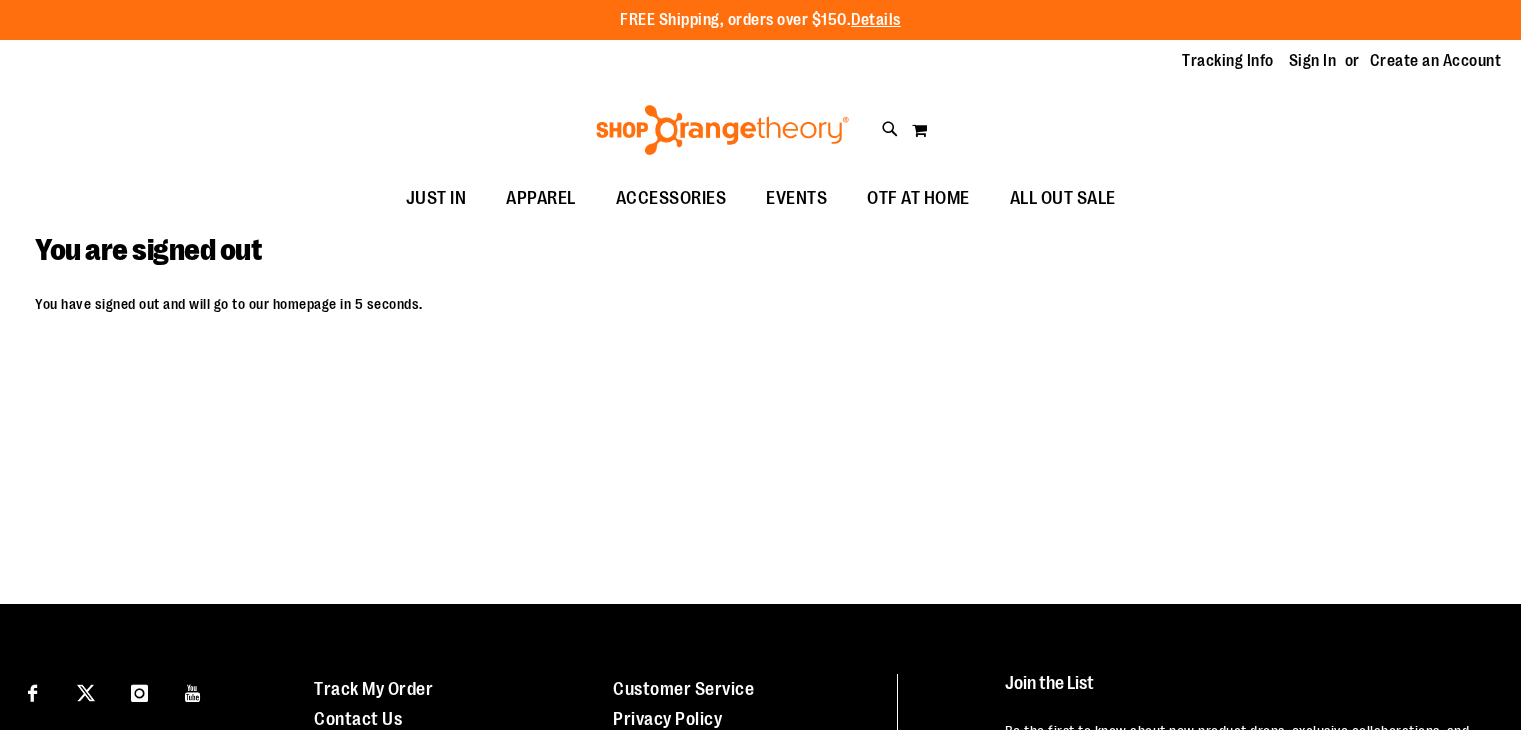 scroll, scrollTop: 0, scrollLeft: 0, axis: both 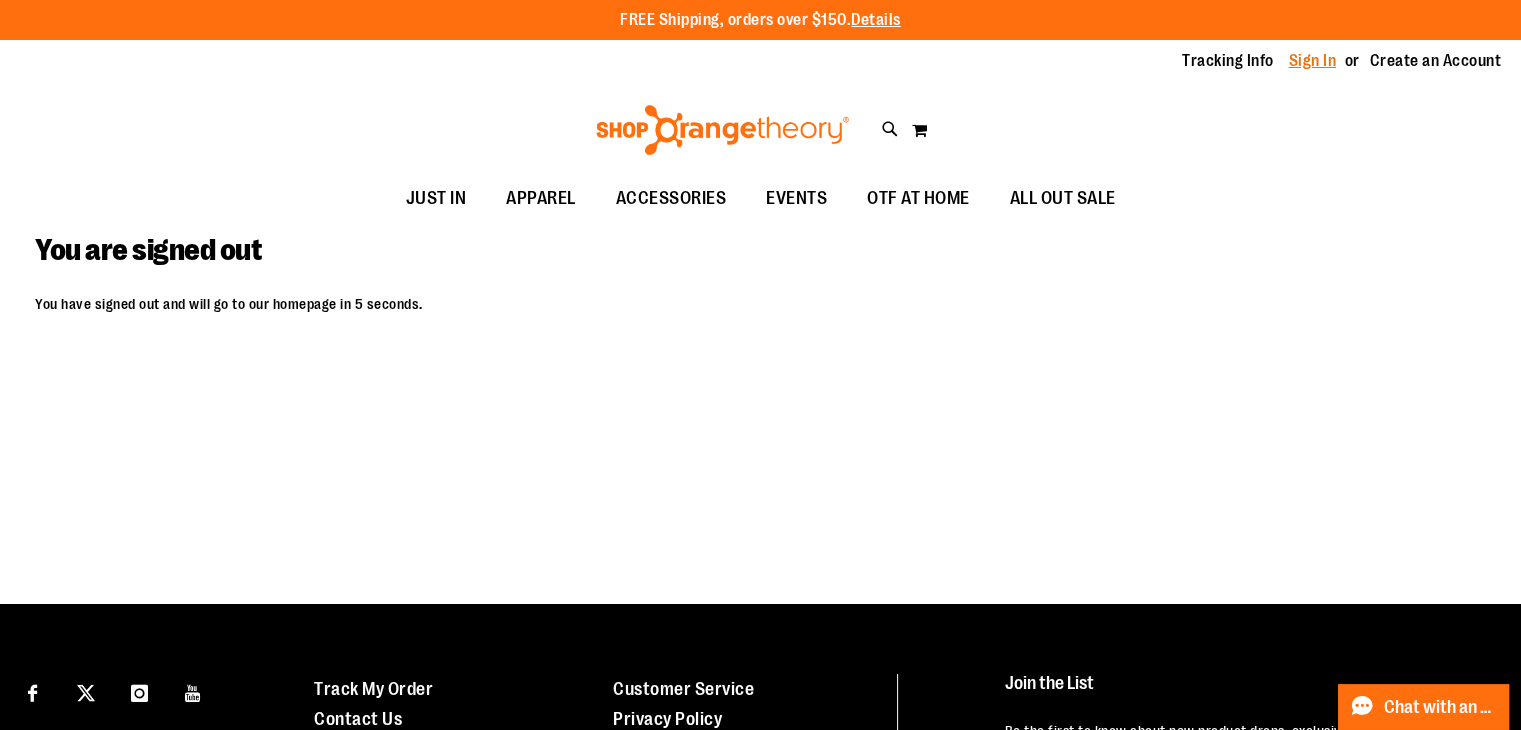 click on "Sign In" at bounding box center [1313, 61] 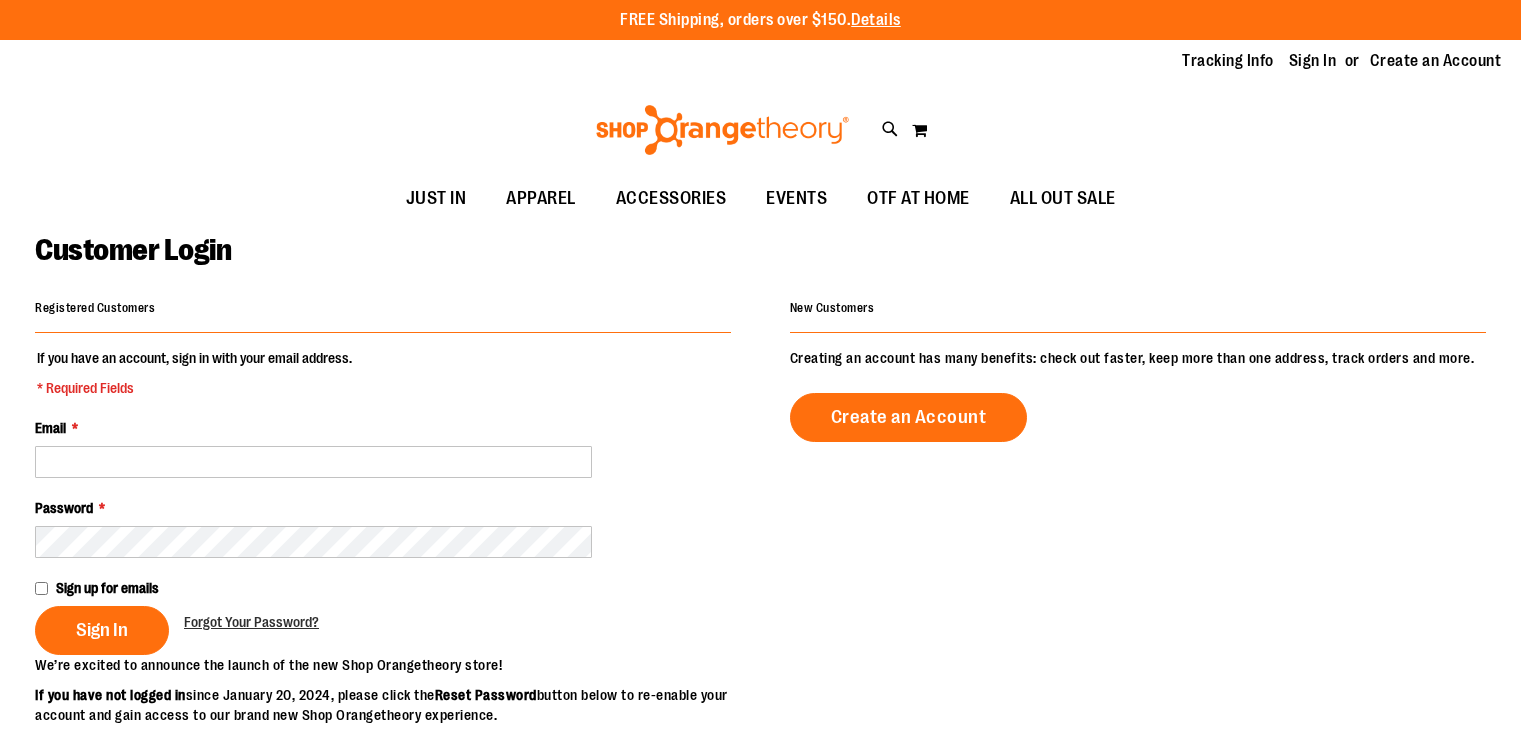 scroll, scrollTop: 0, scrollLeft: 0, axis: both 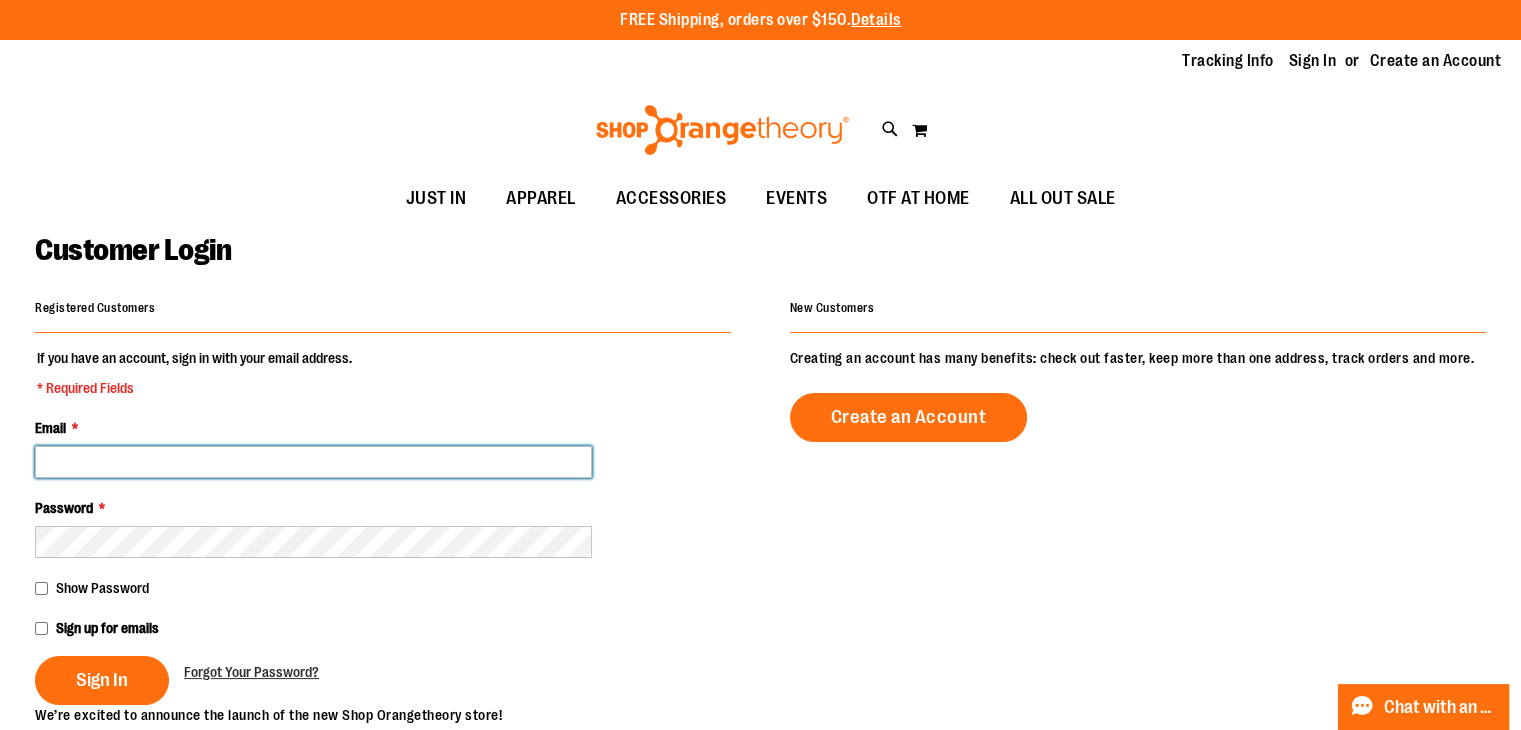 click on "Email *" at bounding box center [313, 462] 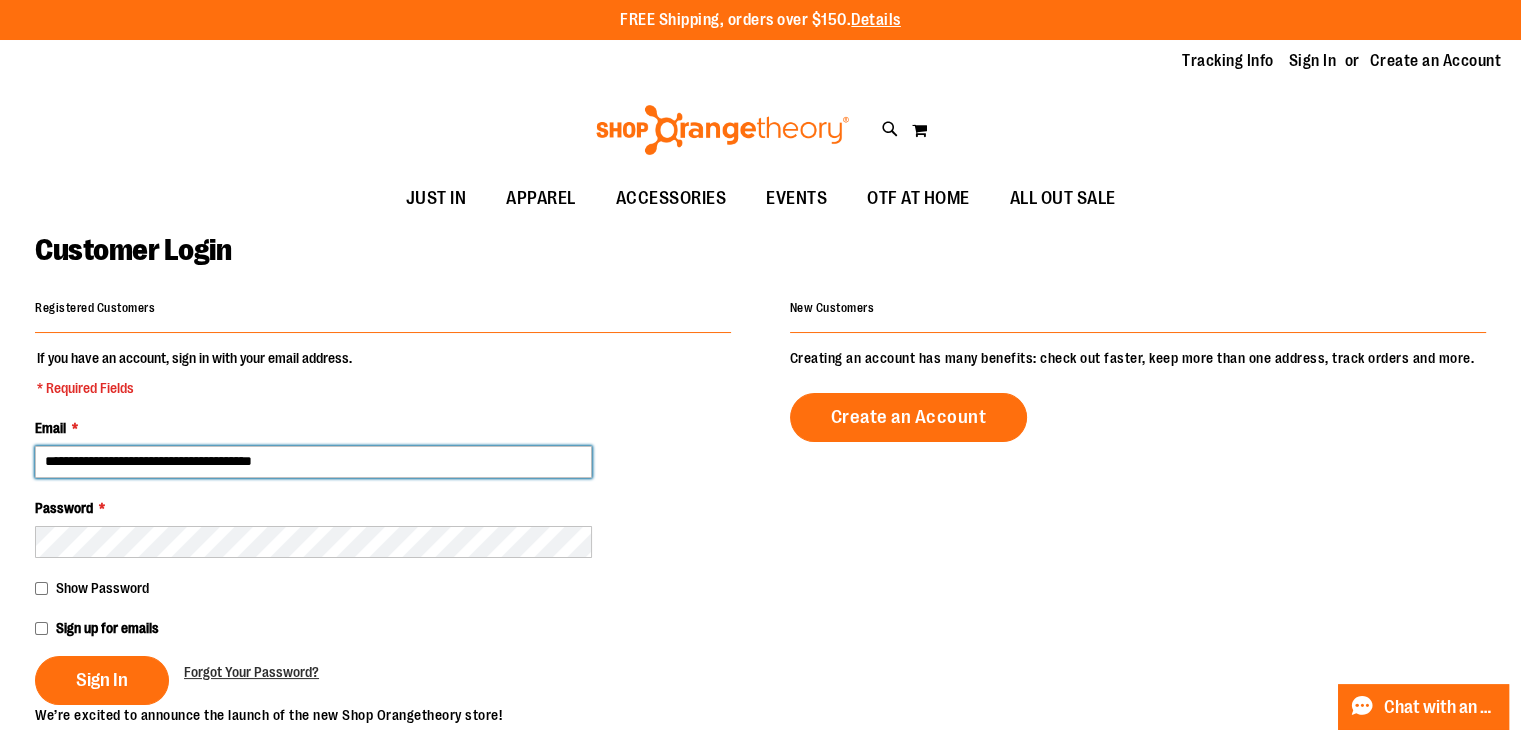 type on "**********" 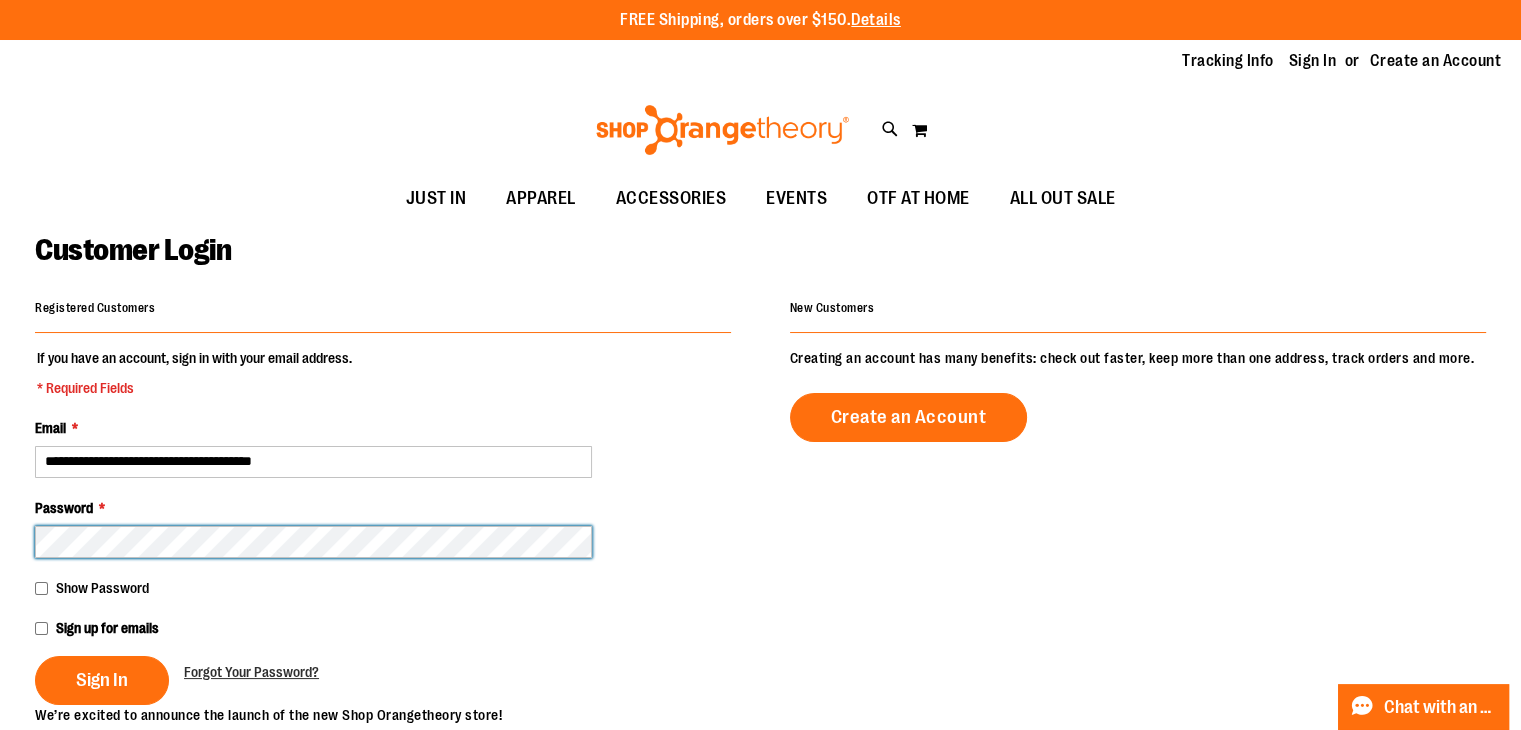 click on "Sign In" at bounding box center [102, 680] 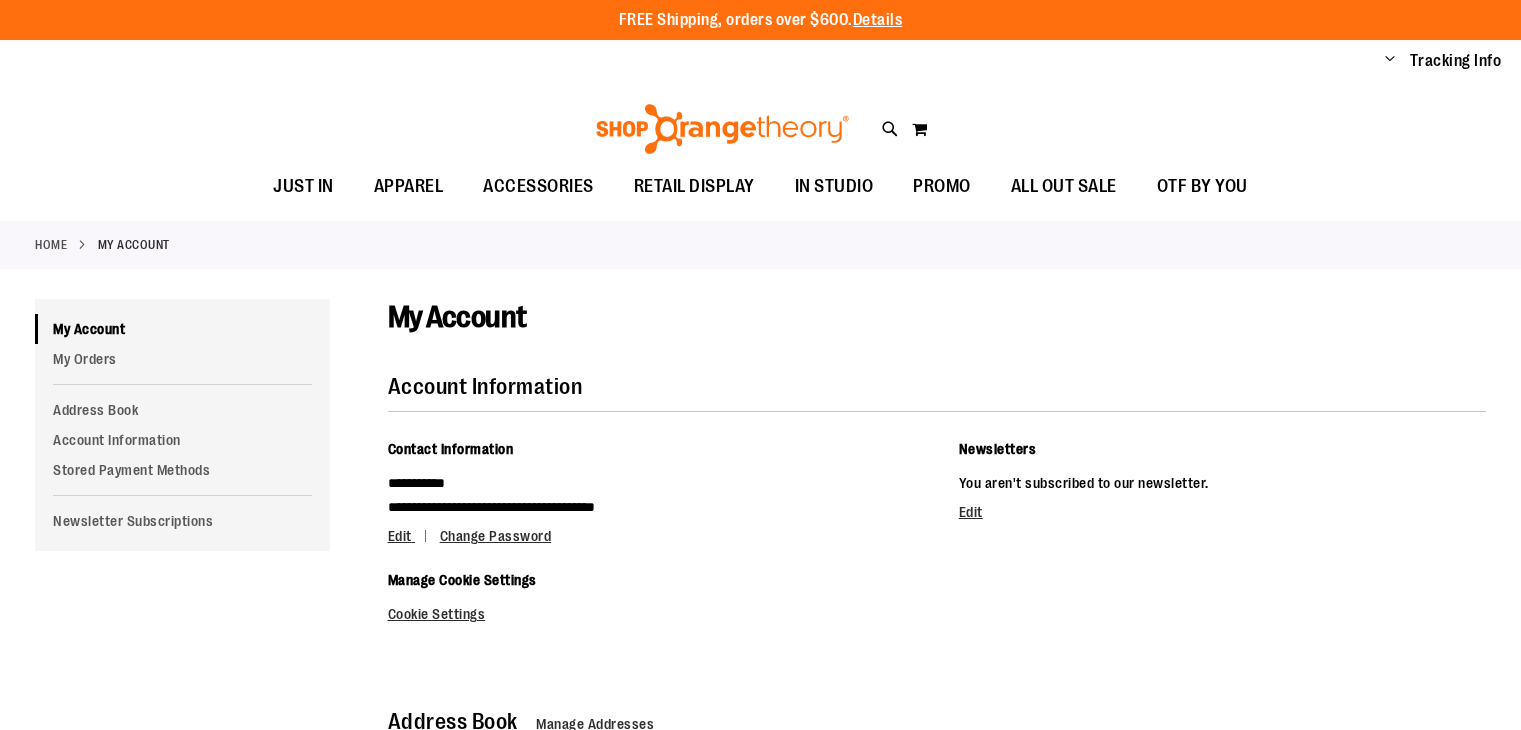scroll, scrollTop: 0, scrollLeft: 0, axis: both 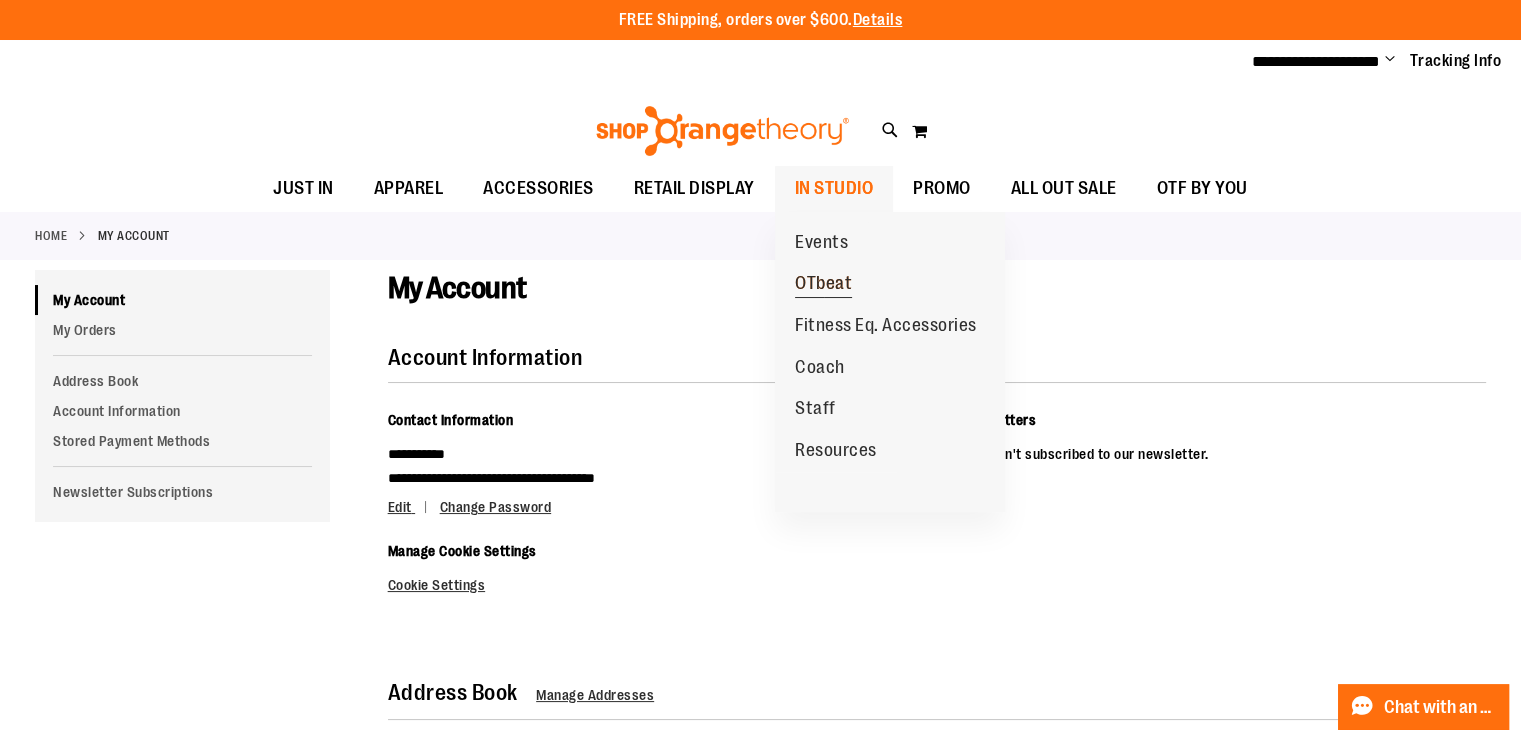 click on "OTbeat" at bounding box center (823, 285) 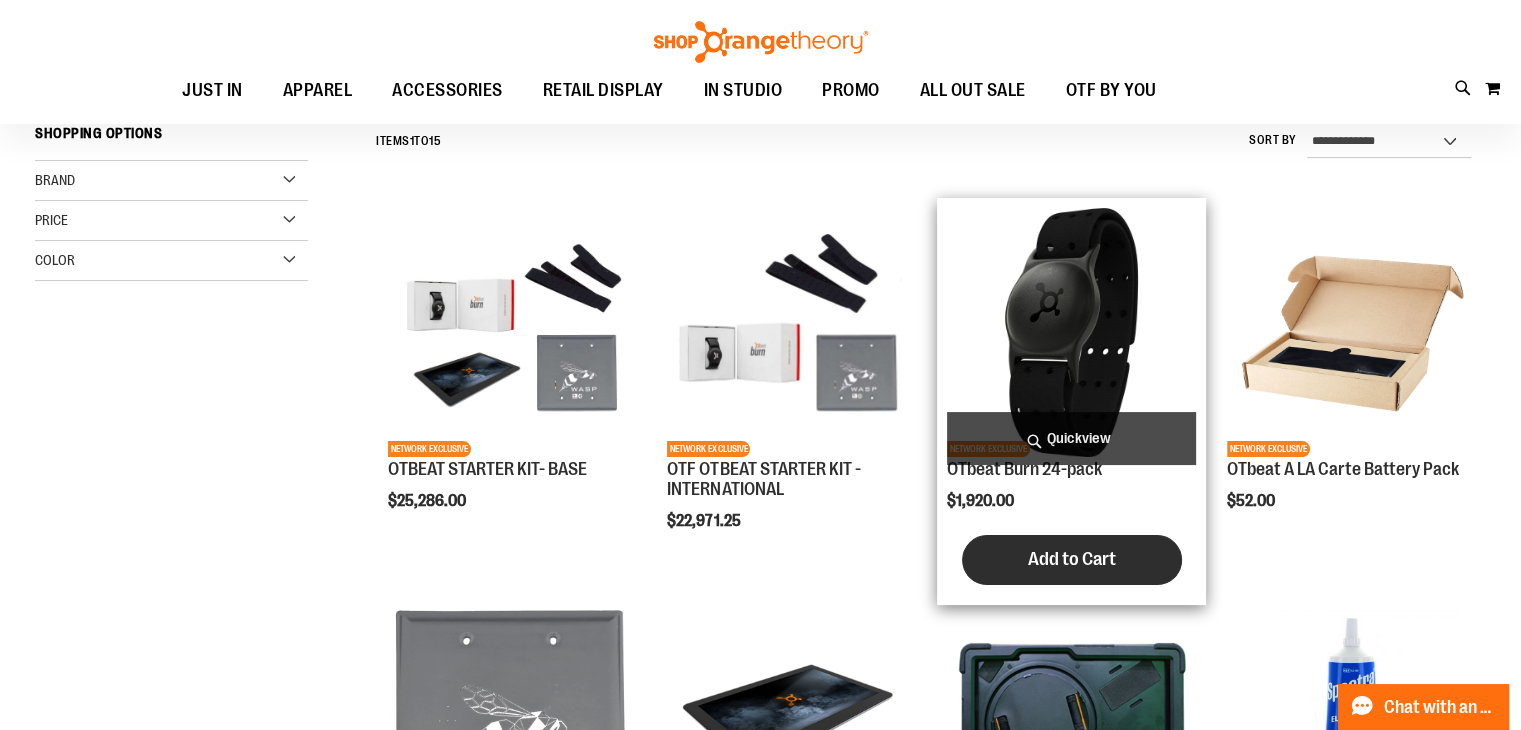 scroll, scrollTop: 196, scrollLeft: 0, axis: vertical 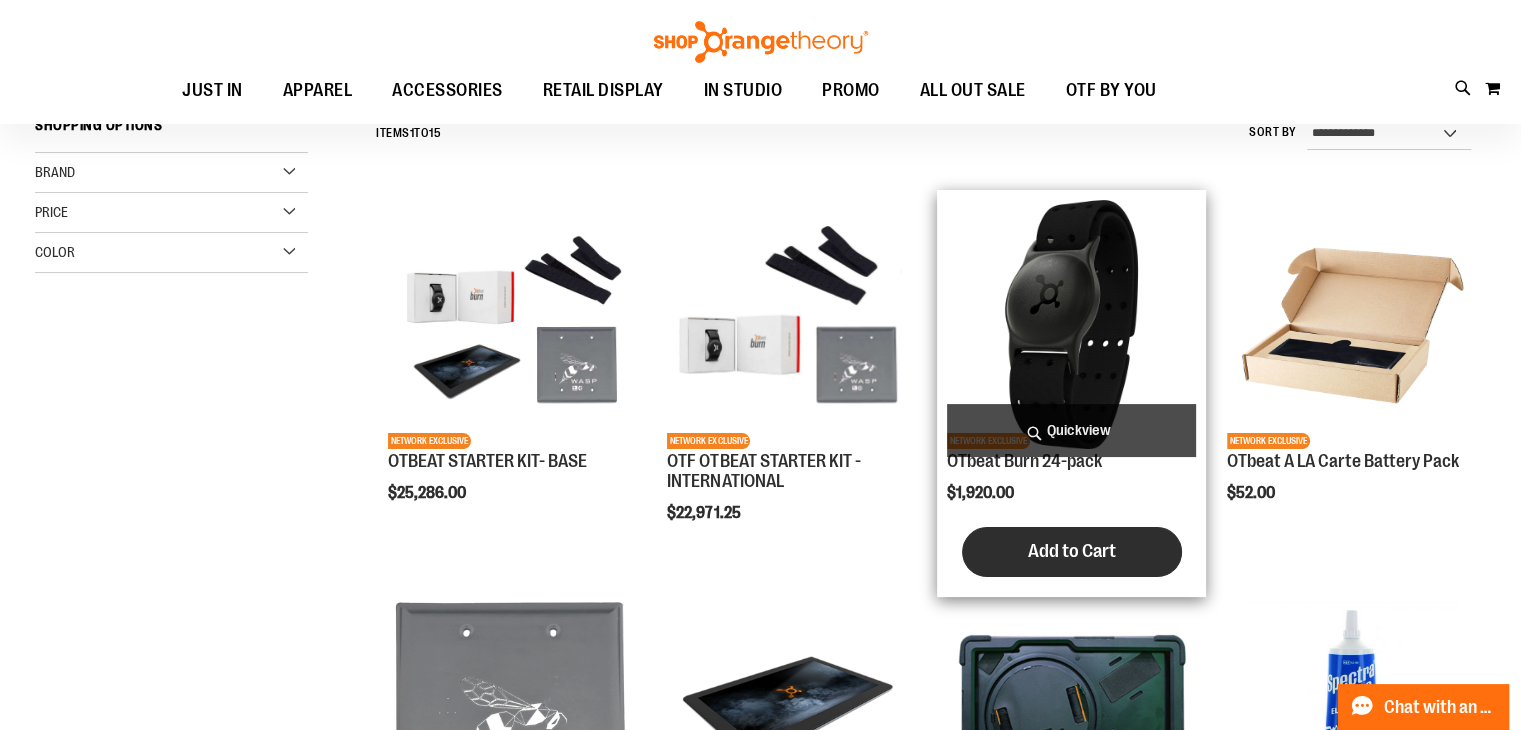 click on "Add to Cart" at bounding box center (1072, 551) 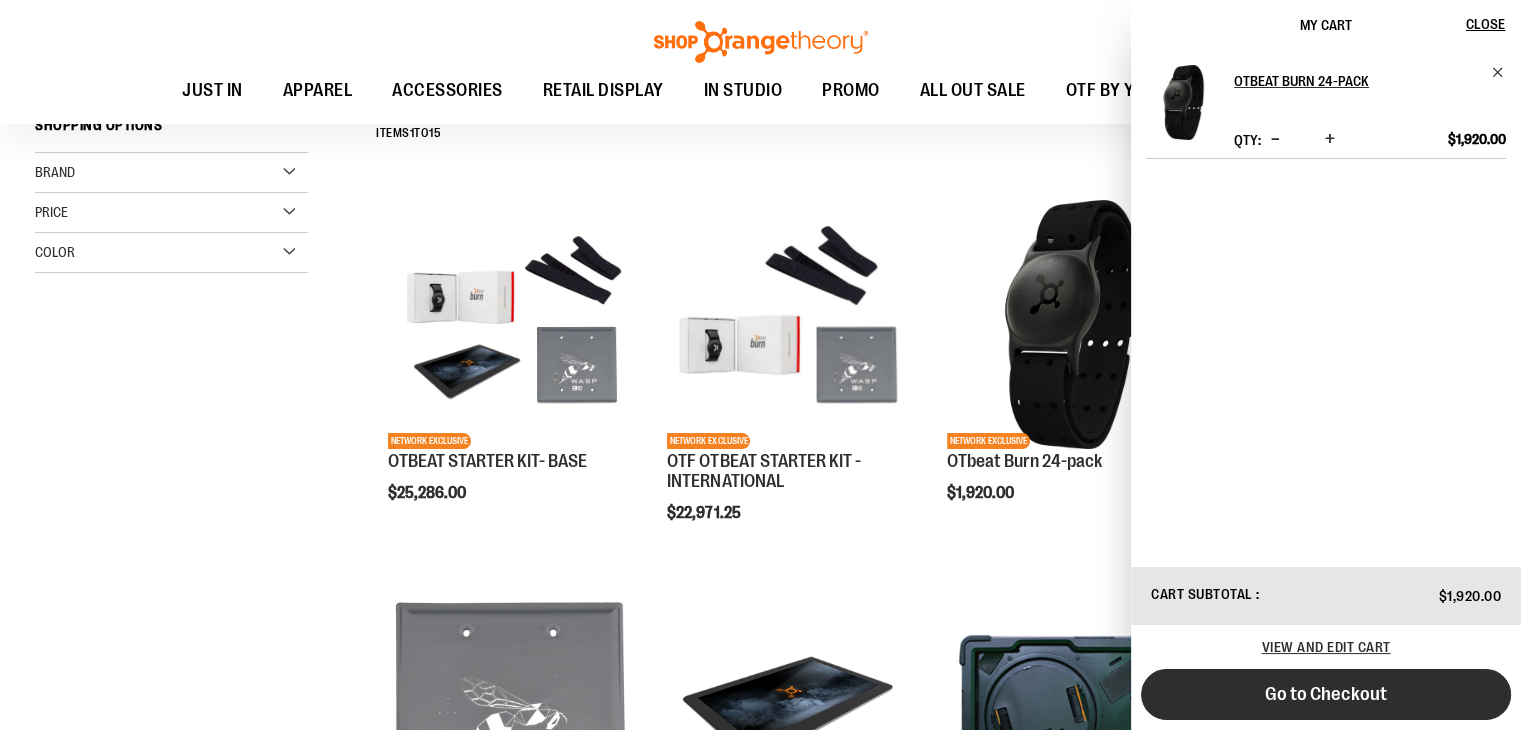 click on "Go to Checkout" at bounding box center (1326, 694) 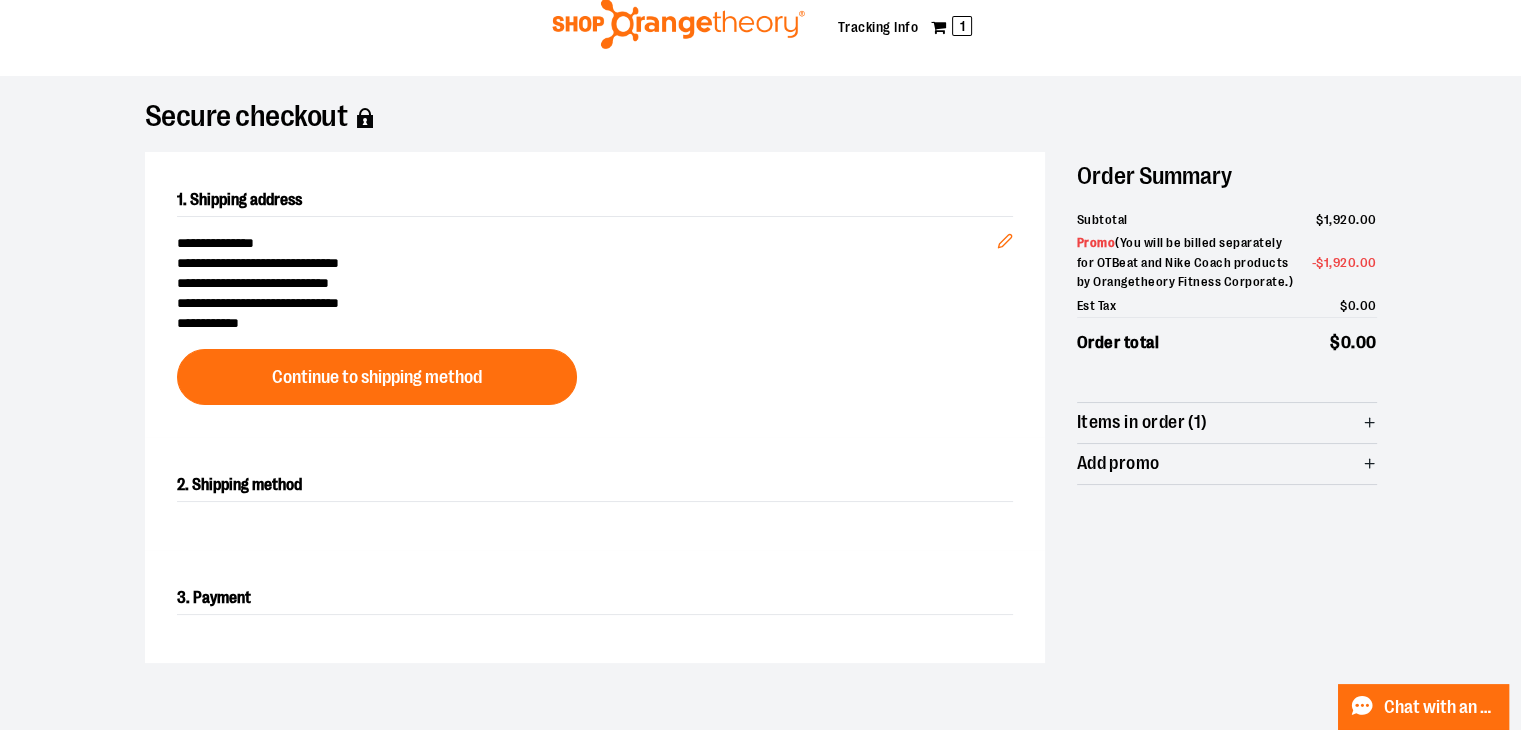 scroll, scrollTop: 63, scrollLeft: 0, axis: vertical 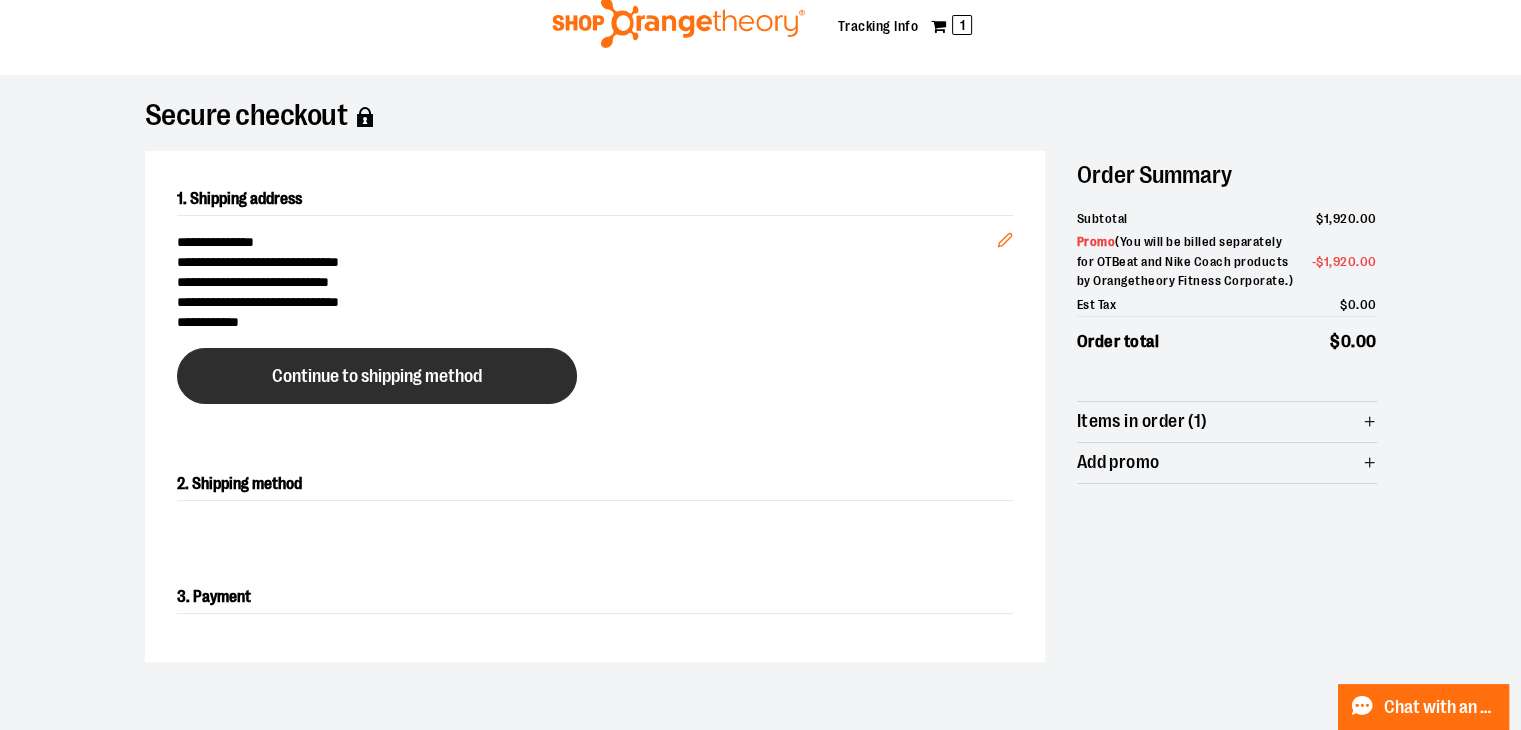 click on "Continue to shipping method" at bounding box center (377, 376) 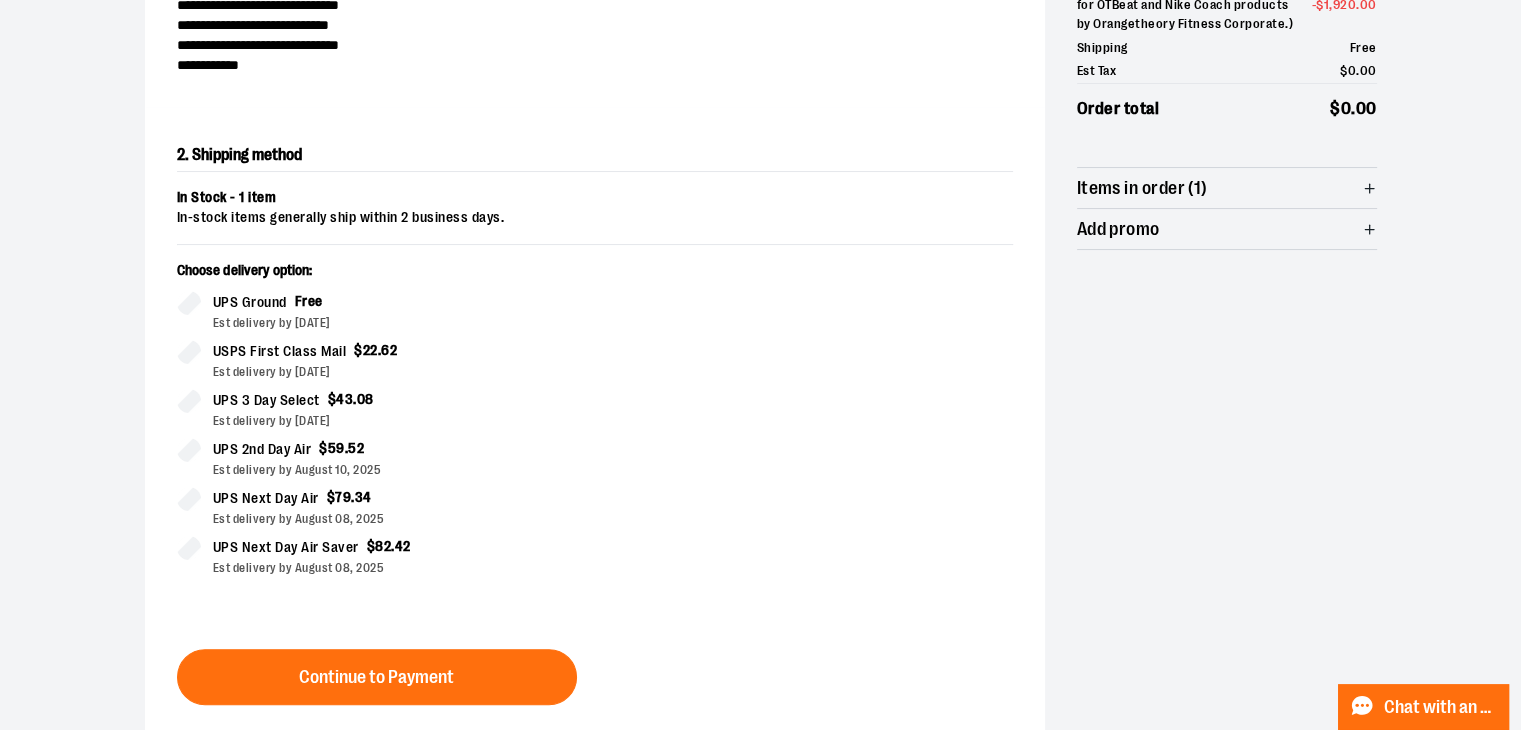 scroll, scrollTop: 341, scrollLeft: 0, axis: vertical 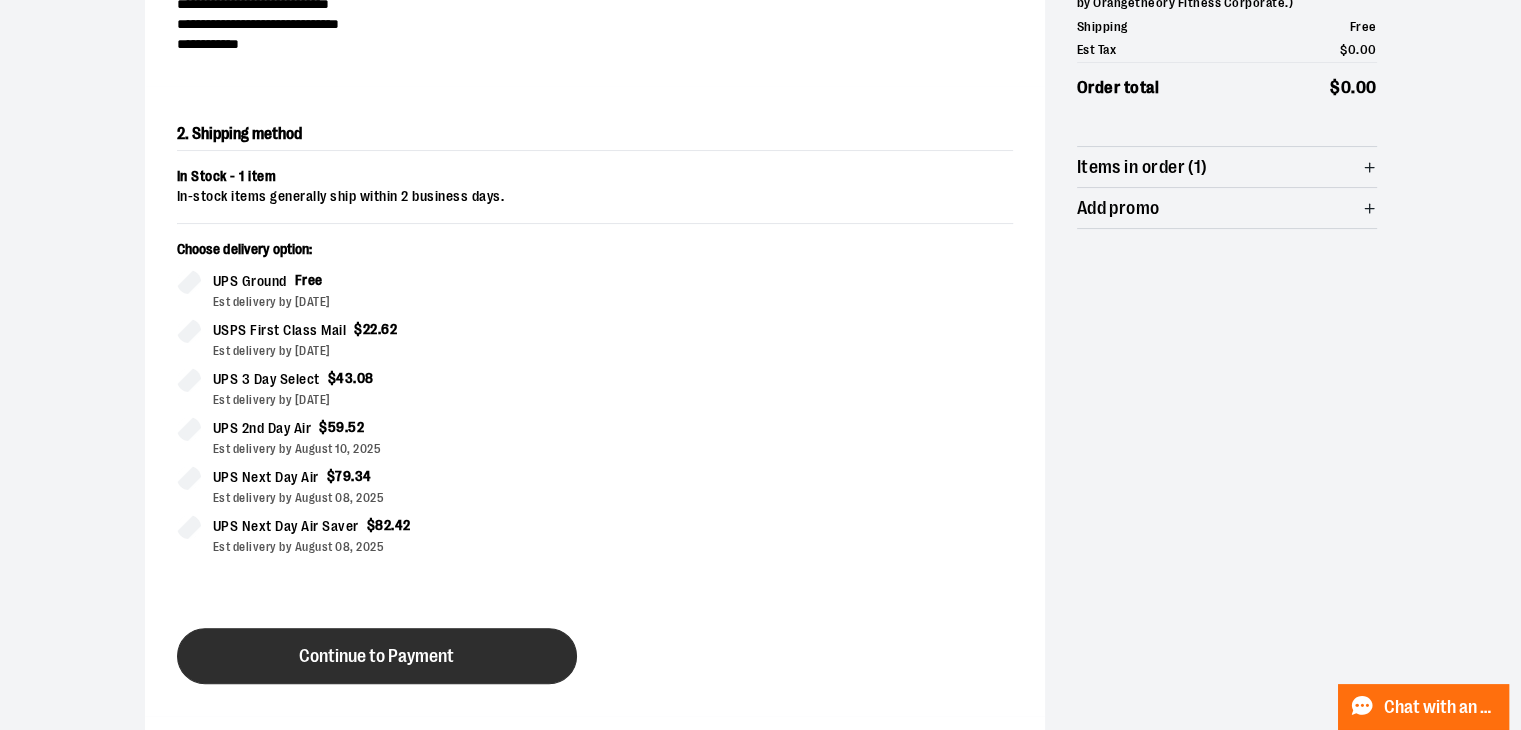 click on "Continue to Payment" at bounding box center (377, 656) 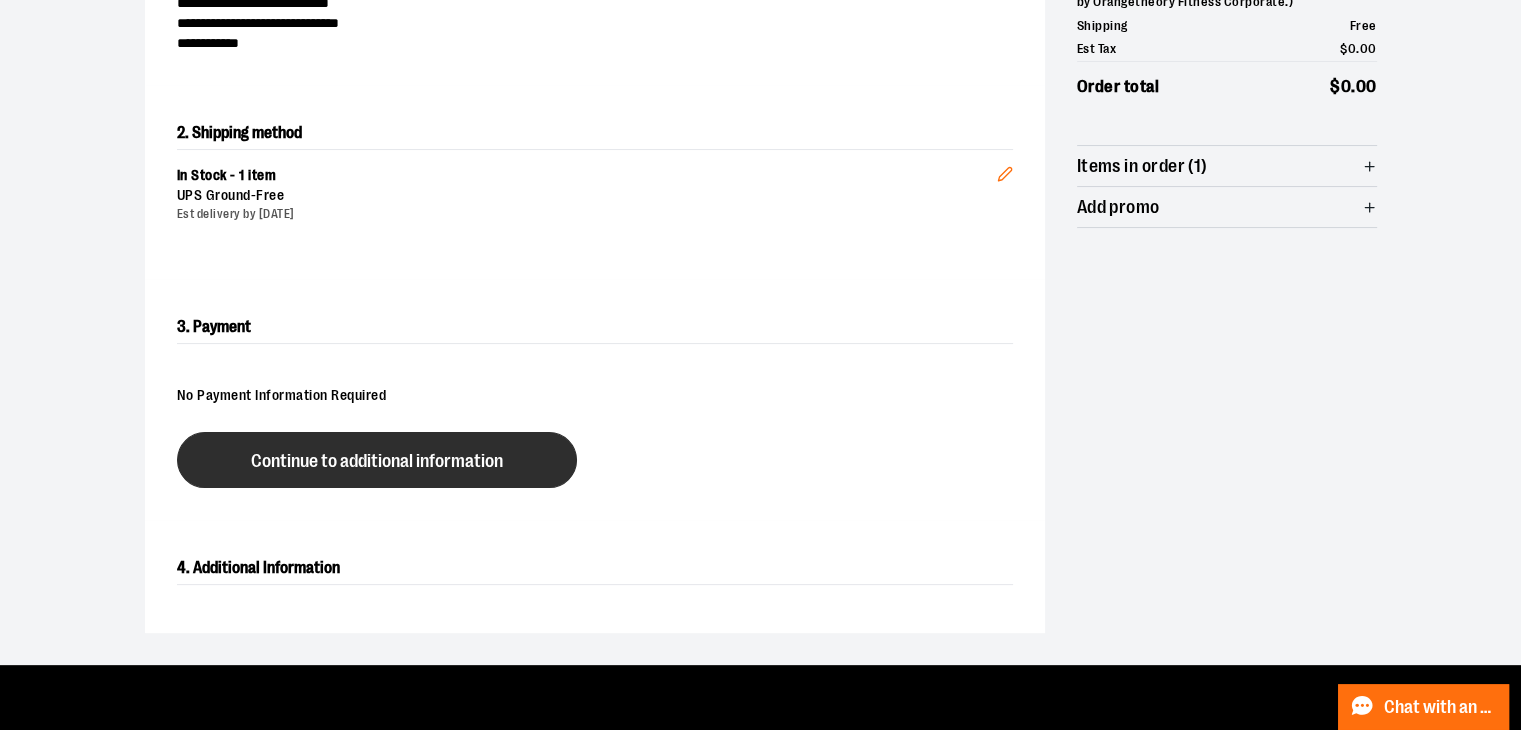 scroll, scrollTop: 353, scrollLeft: 0, axis: vertical 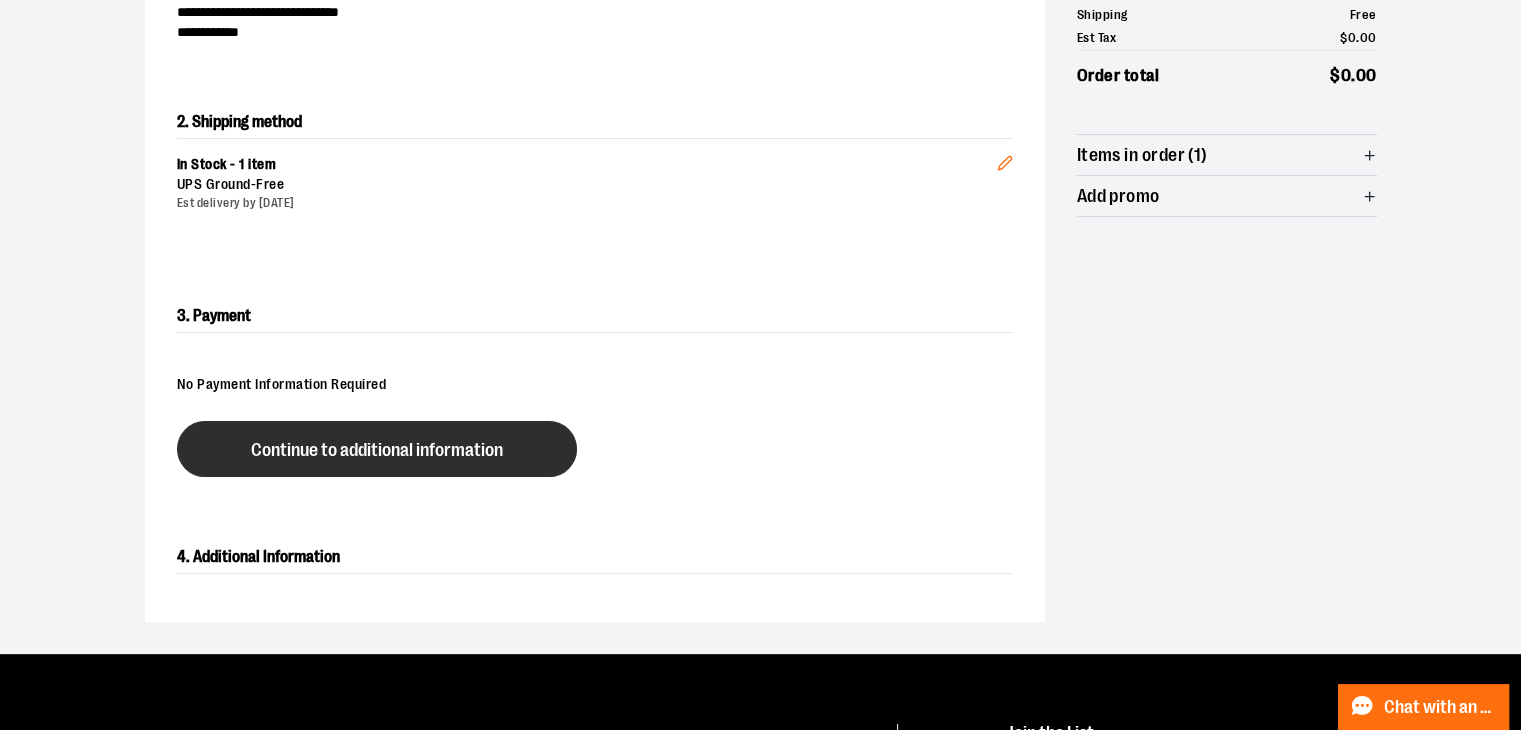 click on "Continue to additional information" at bounding box center (377, 449) 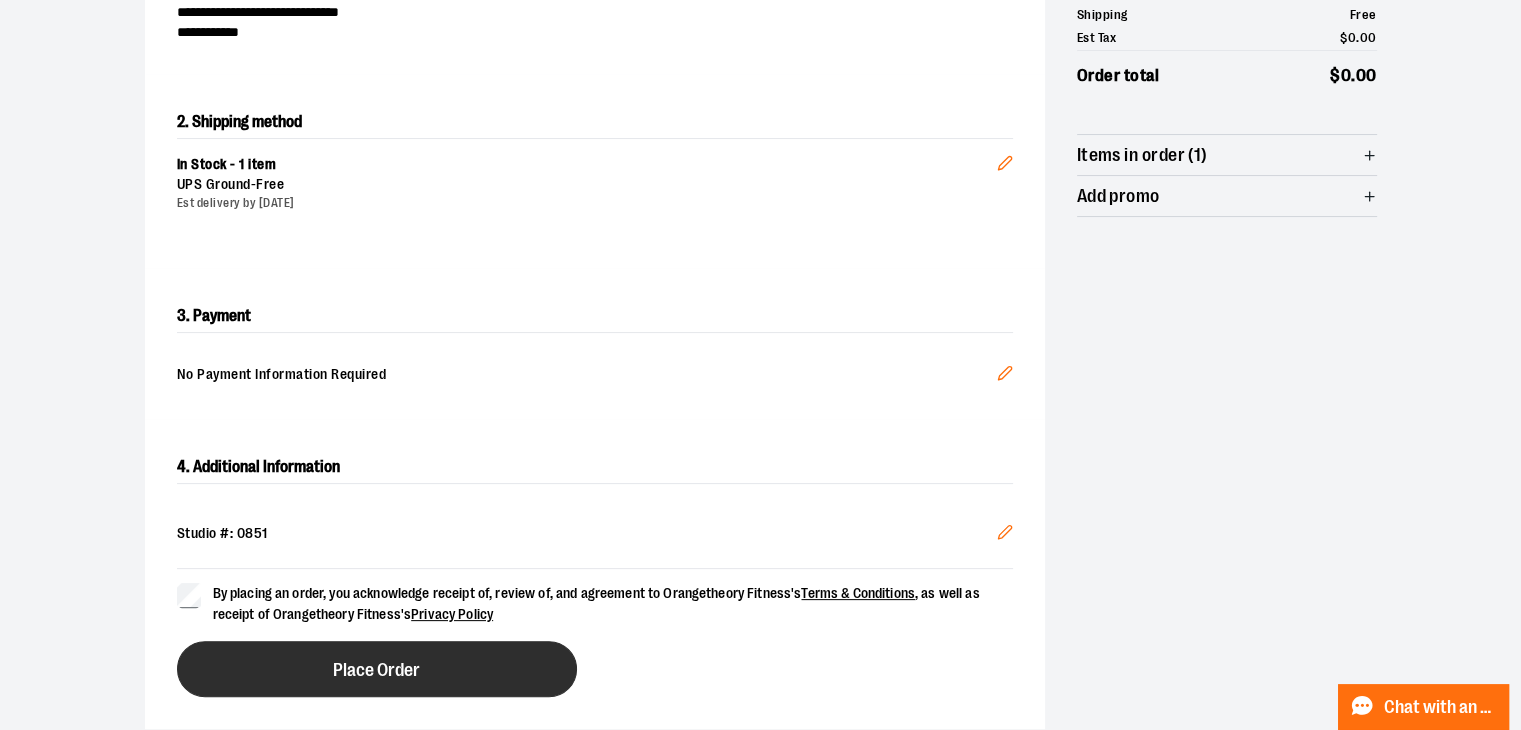 click on "Place Order" at bounding box center [376, 670] 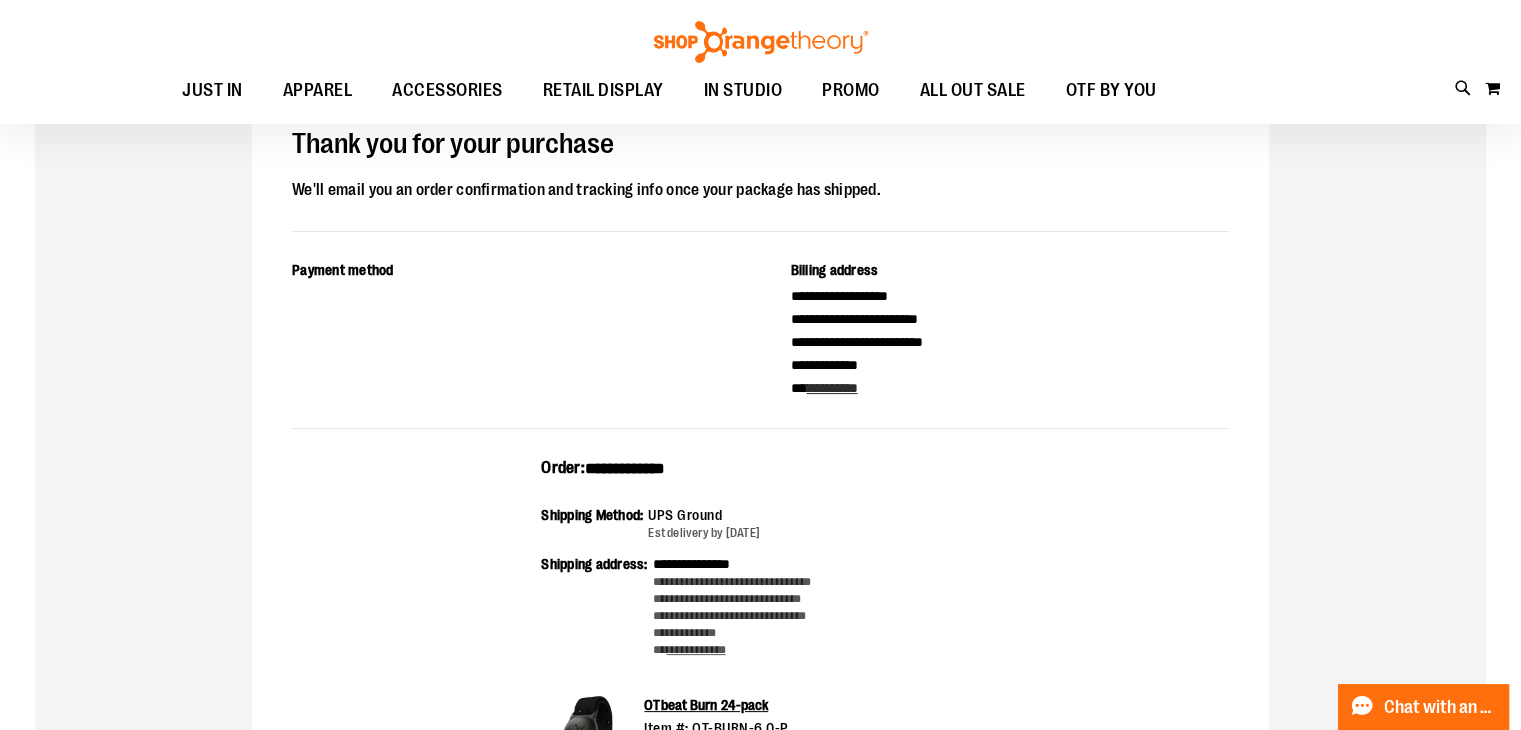 scroll, scrollTop: 196, scrollLeft: 0, axis: vertical 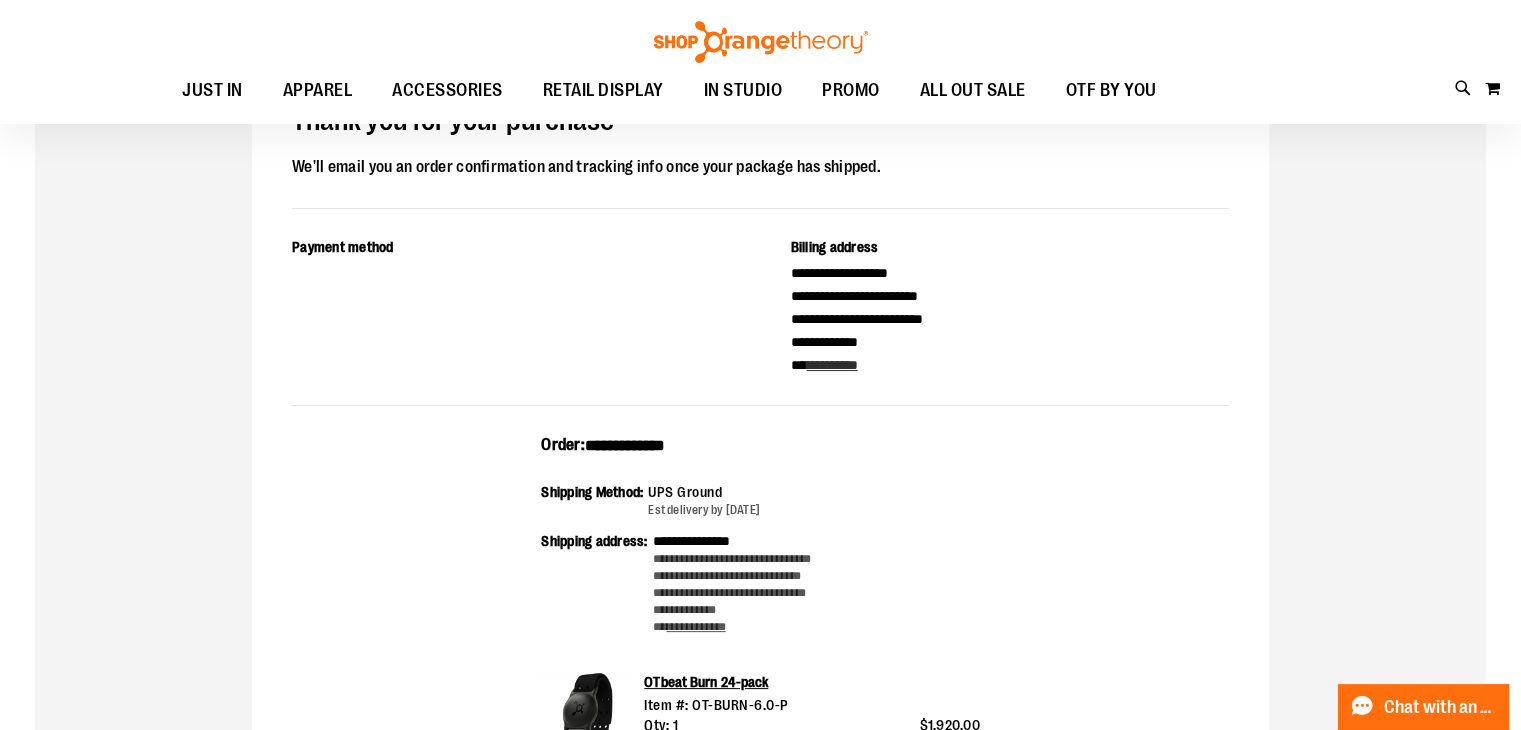 drag, startPoint x: 731, startPoint y: 453, endPoint x: 592, endPoint y: 454, distance: 139.0036 